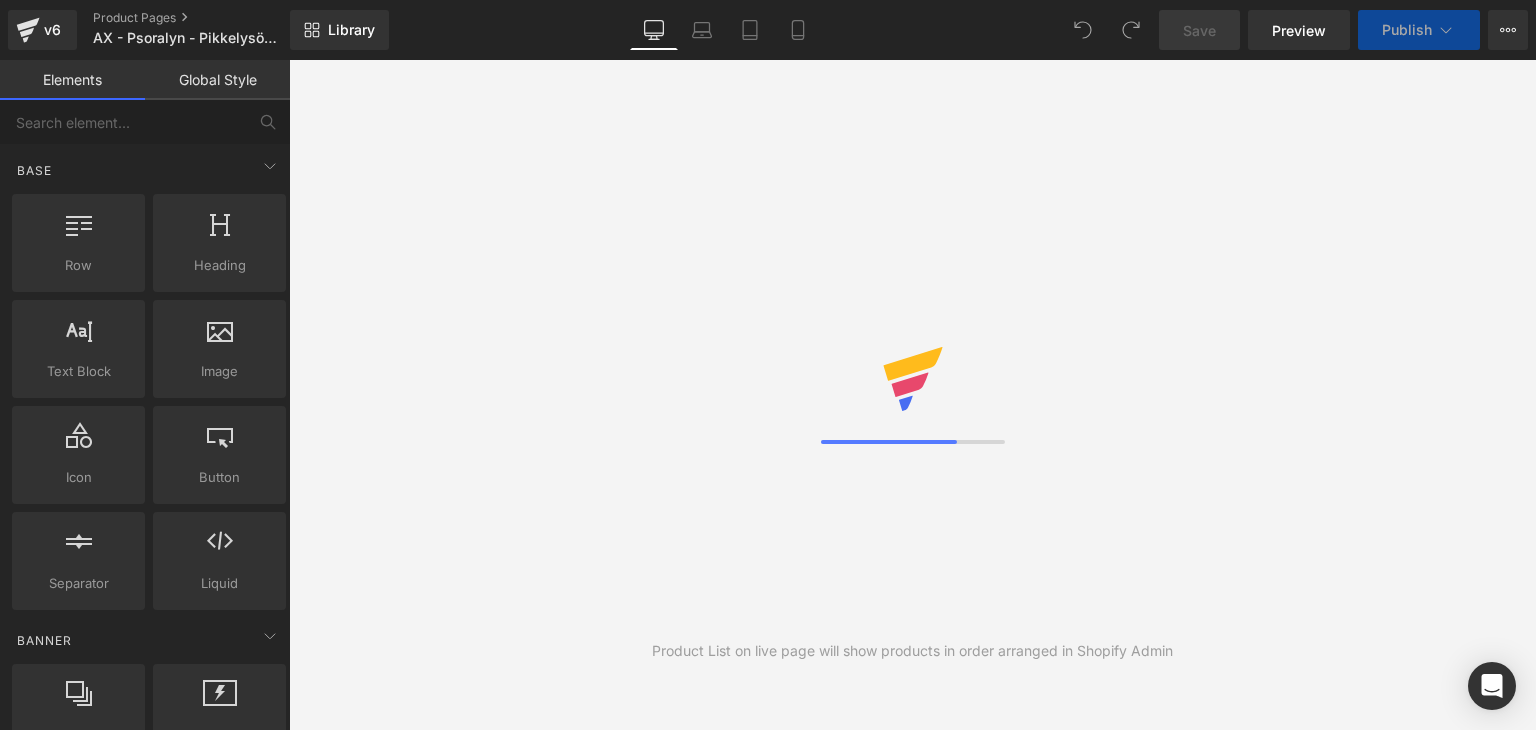 scroll, scrollTop: 0, scrollLeft: 0, axis: both 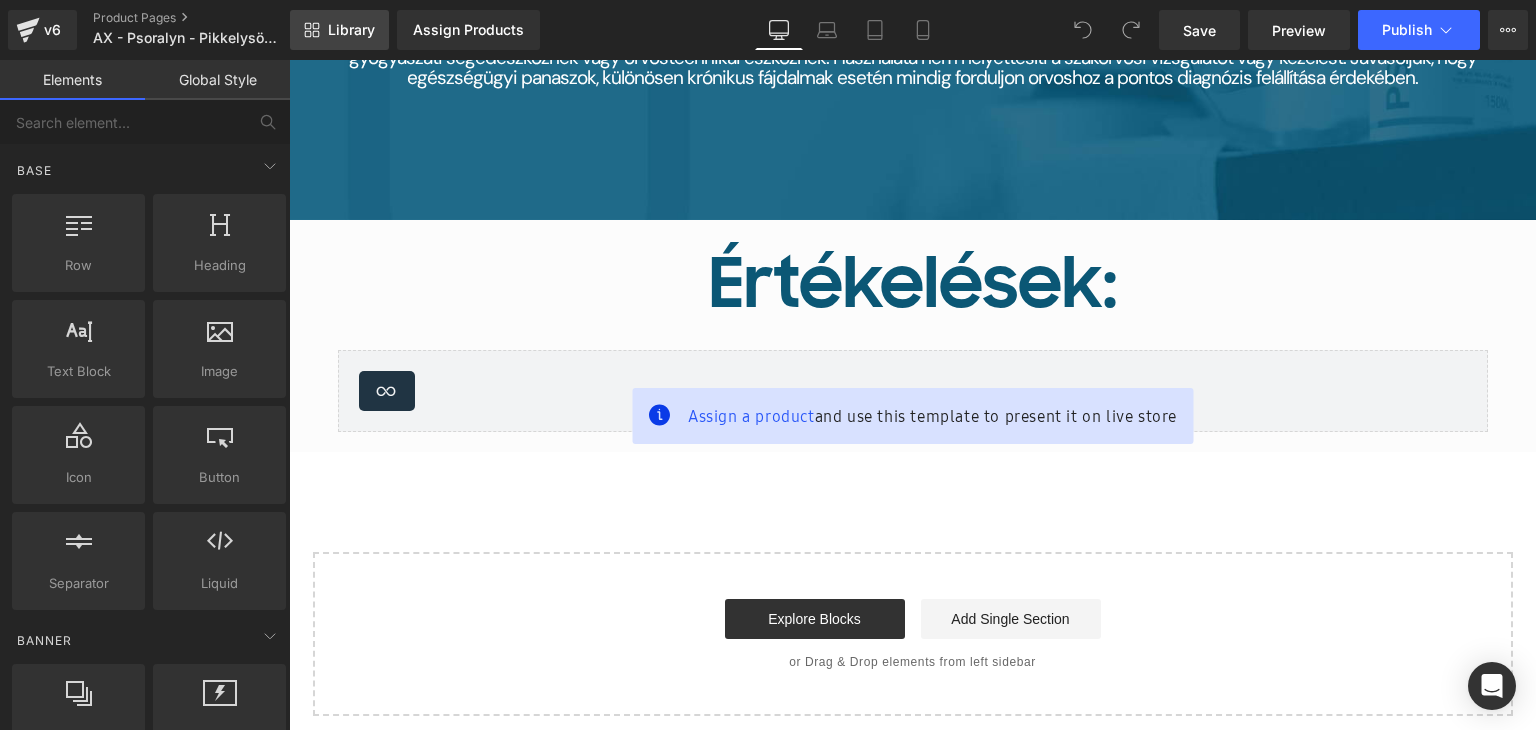 click on "Library" at bounding box center (351, 30) 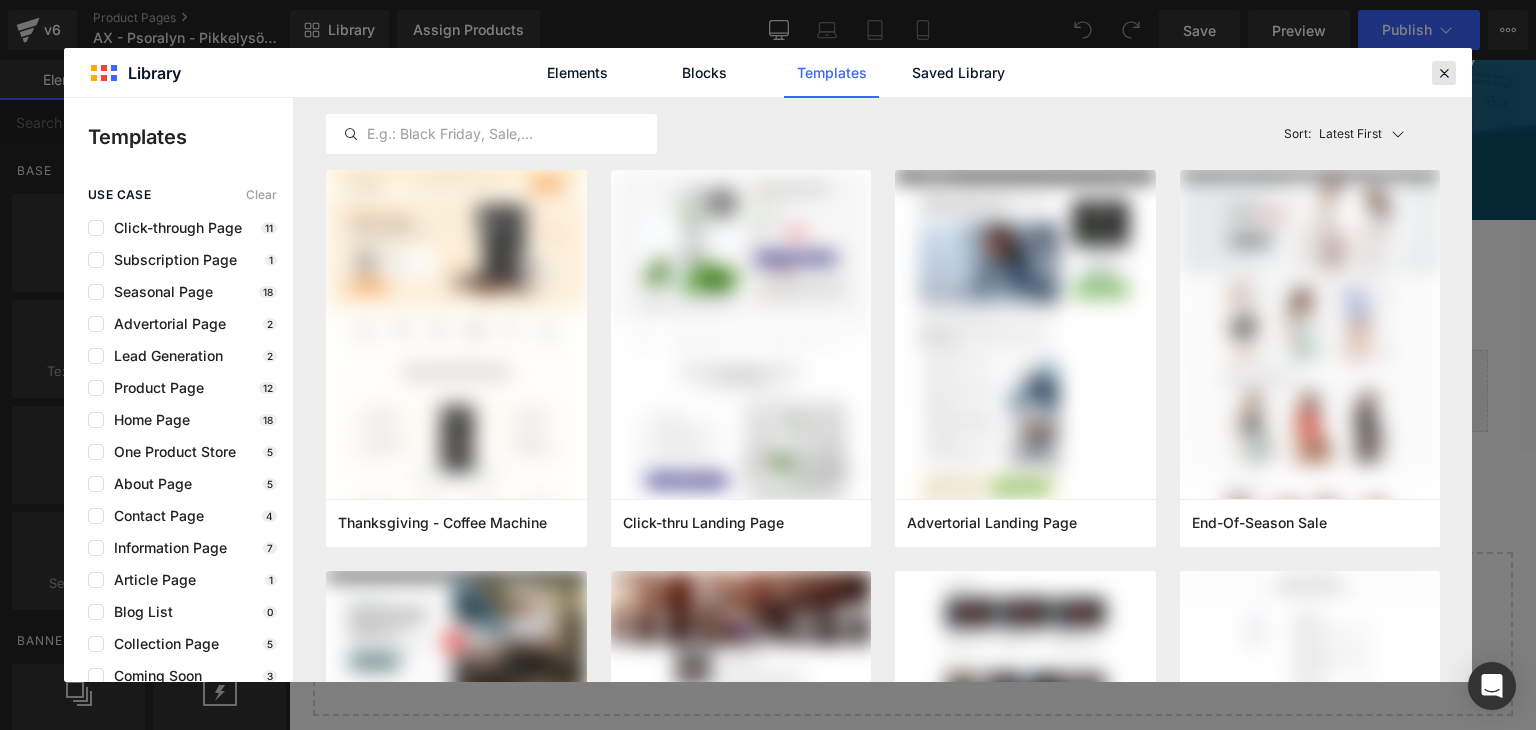 click at bounding box center (1444, 73) 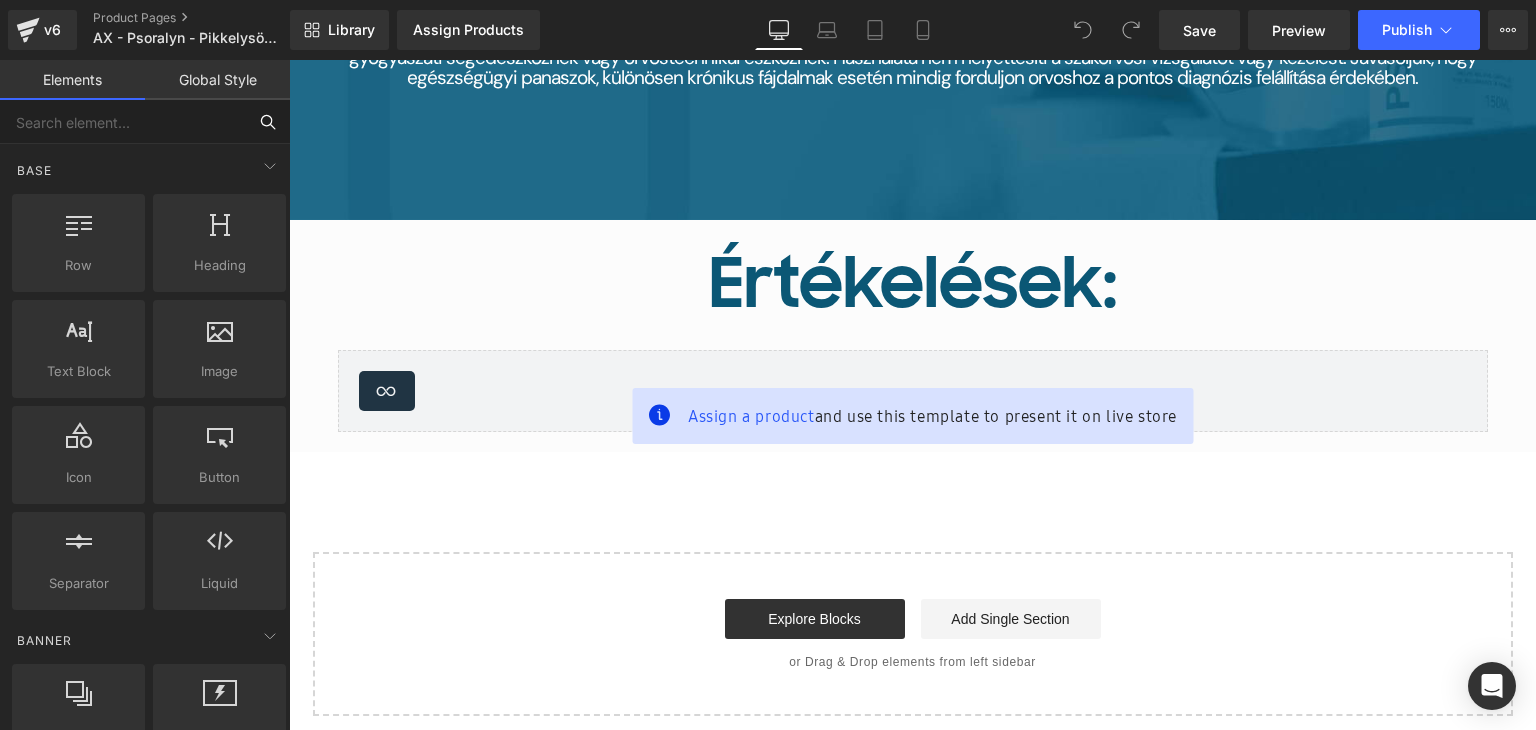click at bounding box center (123, 122) 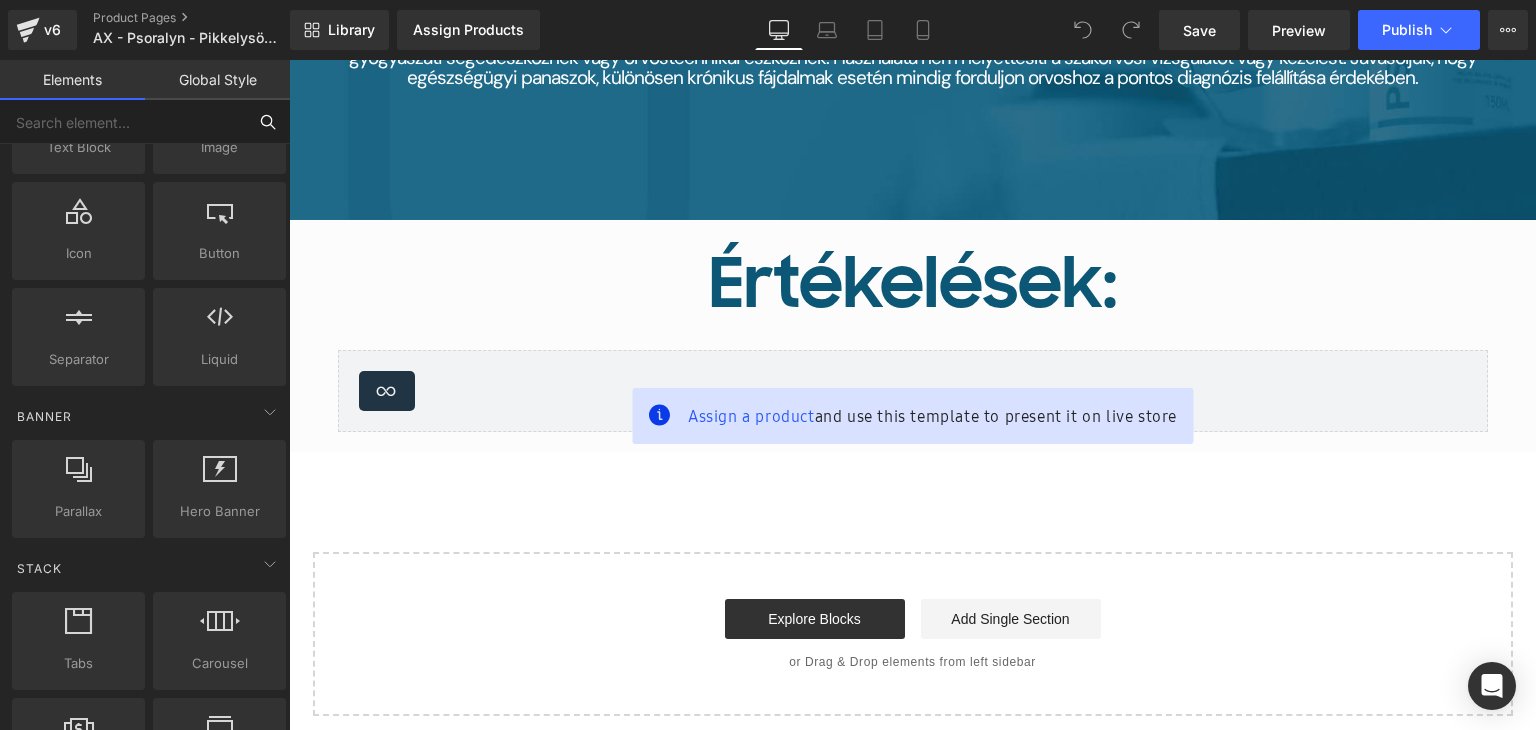 scroll, scrollTop: 0, scrollLeft: 0, axis: both 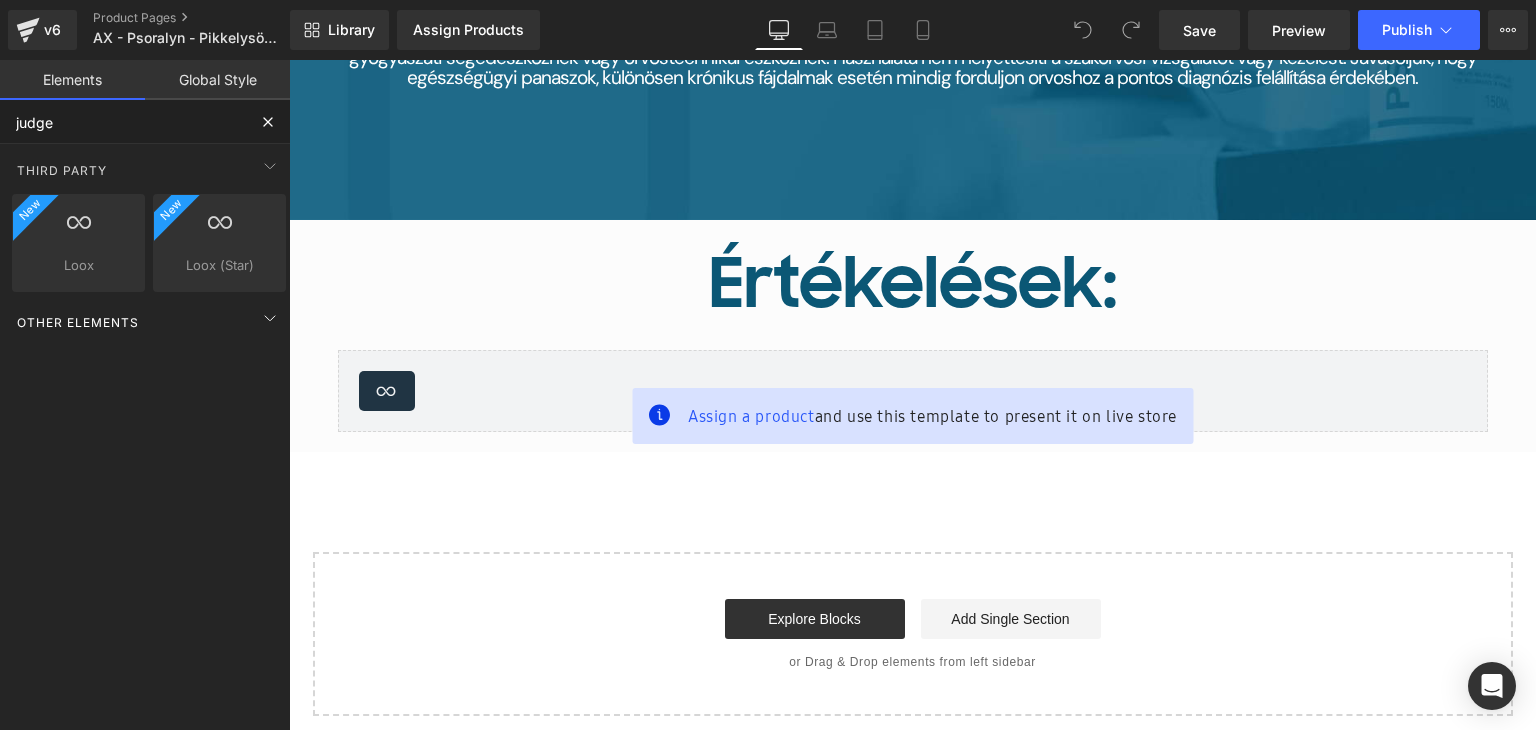 type on "judge" 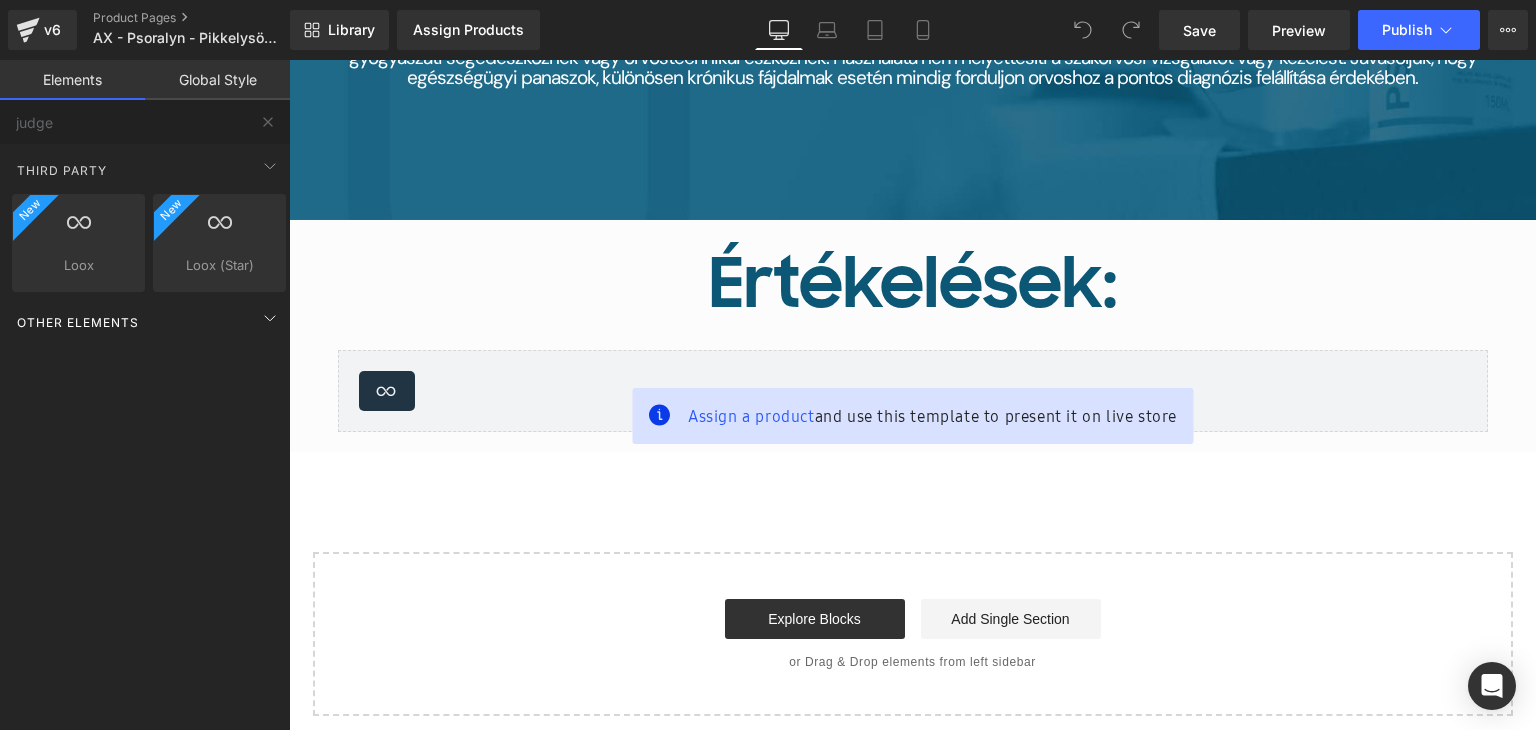 click on "Other Elements" at bounding box center [78, 322] 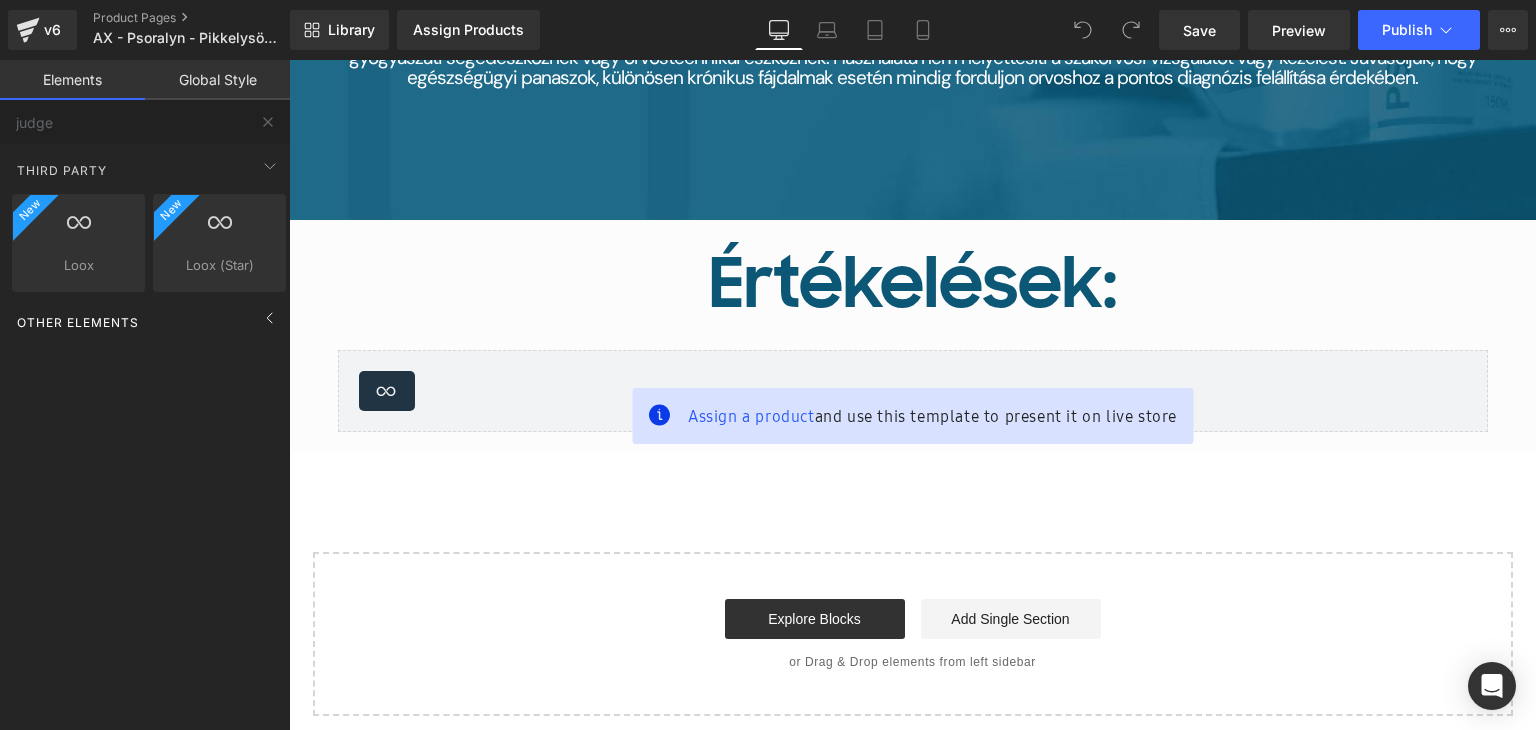 click on "Other Elements" at bounding box center [78, 322] 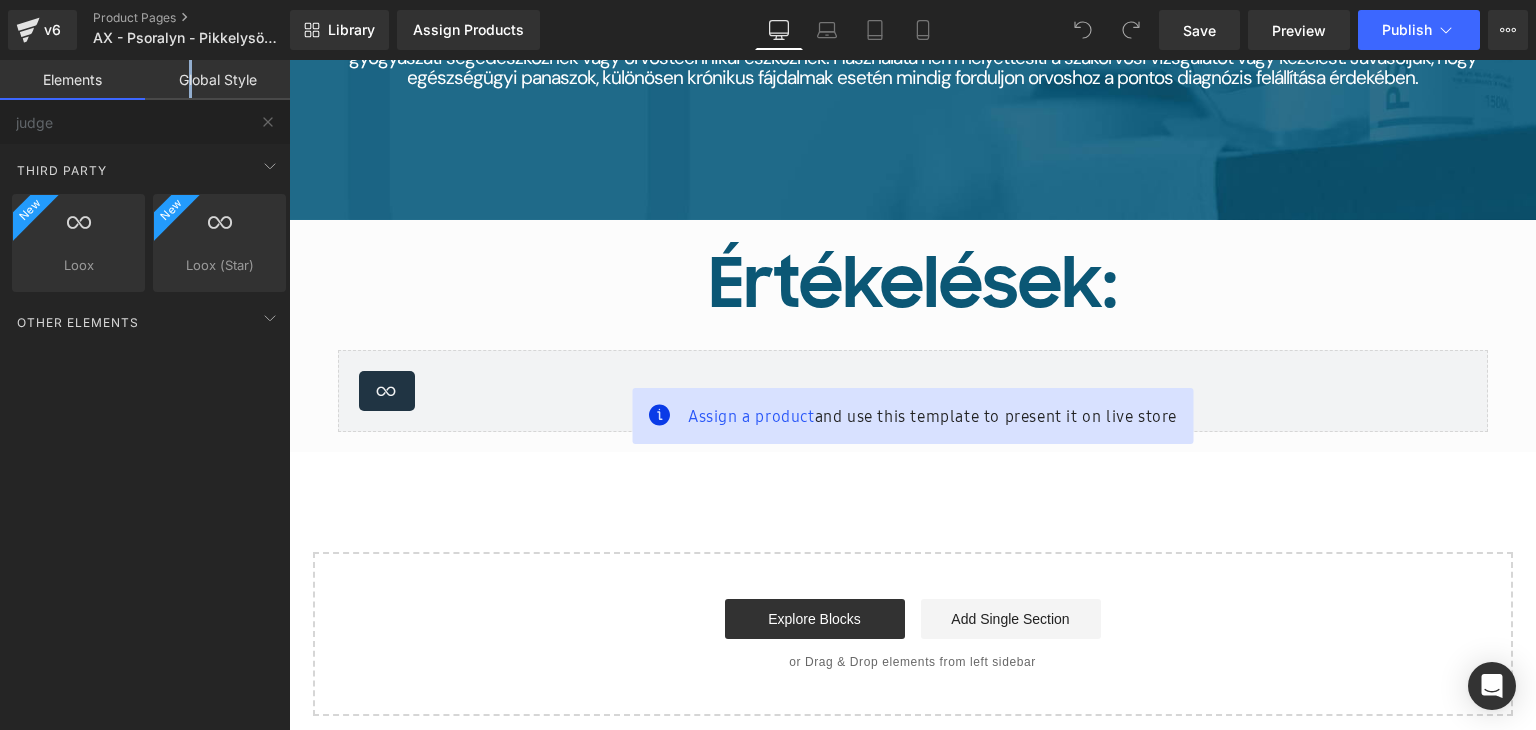 click on "Global Style" at bounding box center (217, 80) 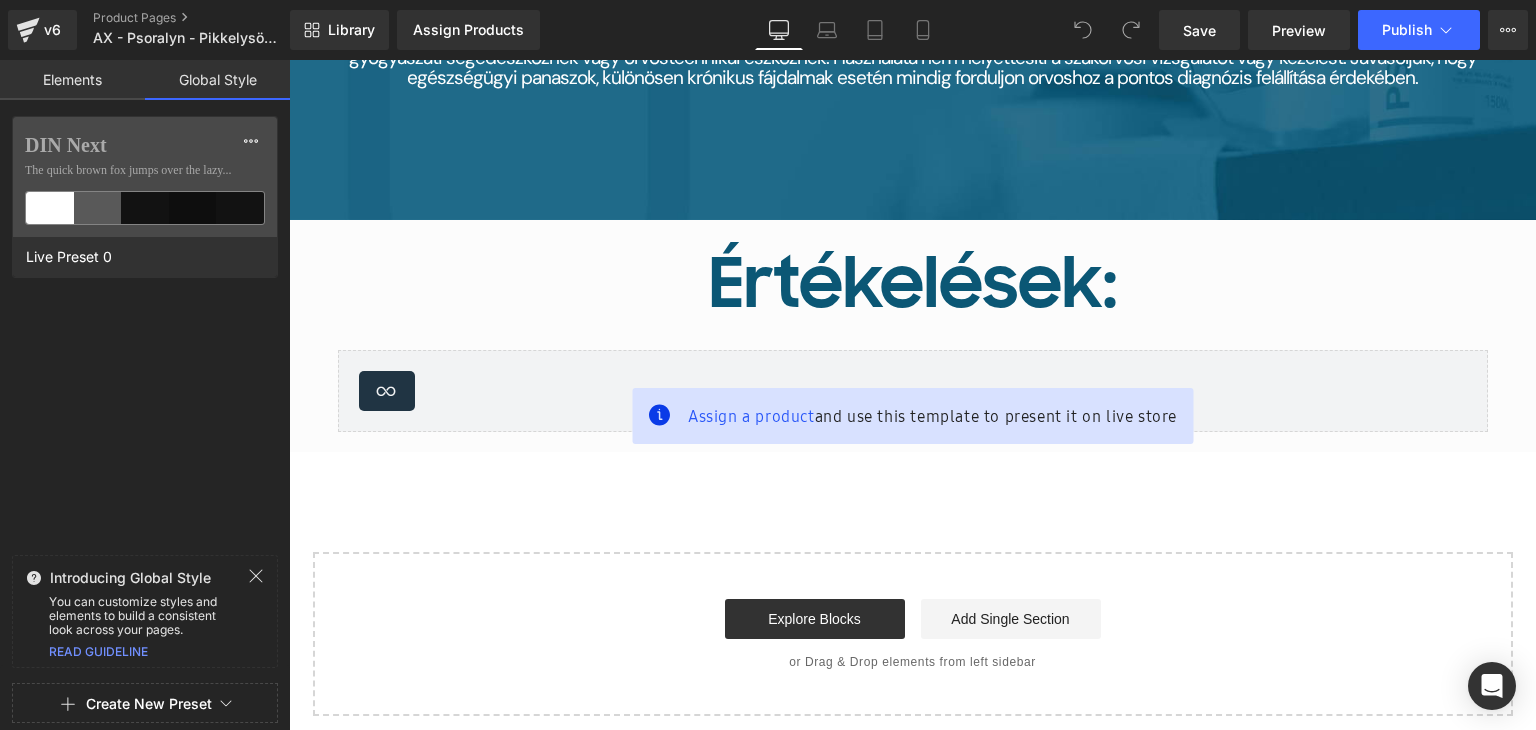 click on "Elements" at bounding box center [72, 80] 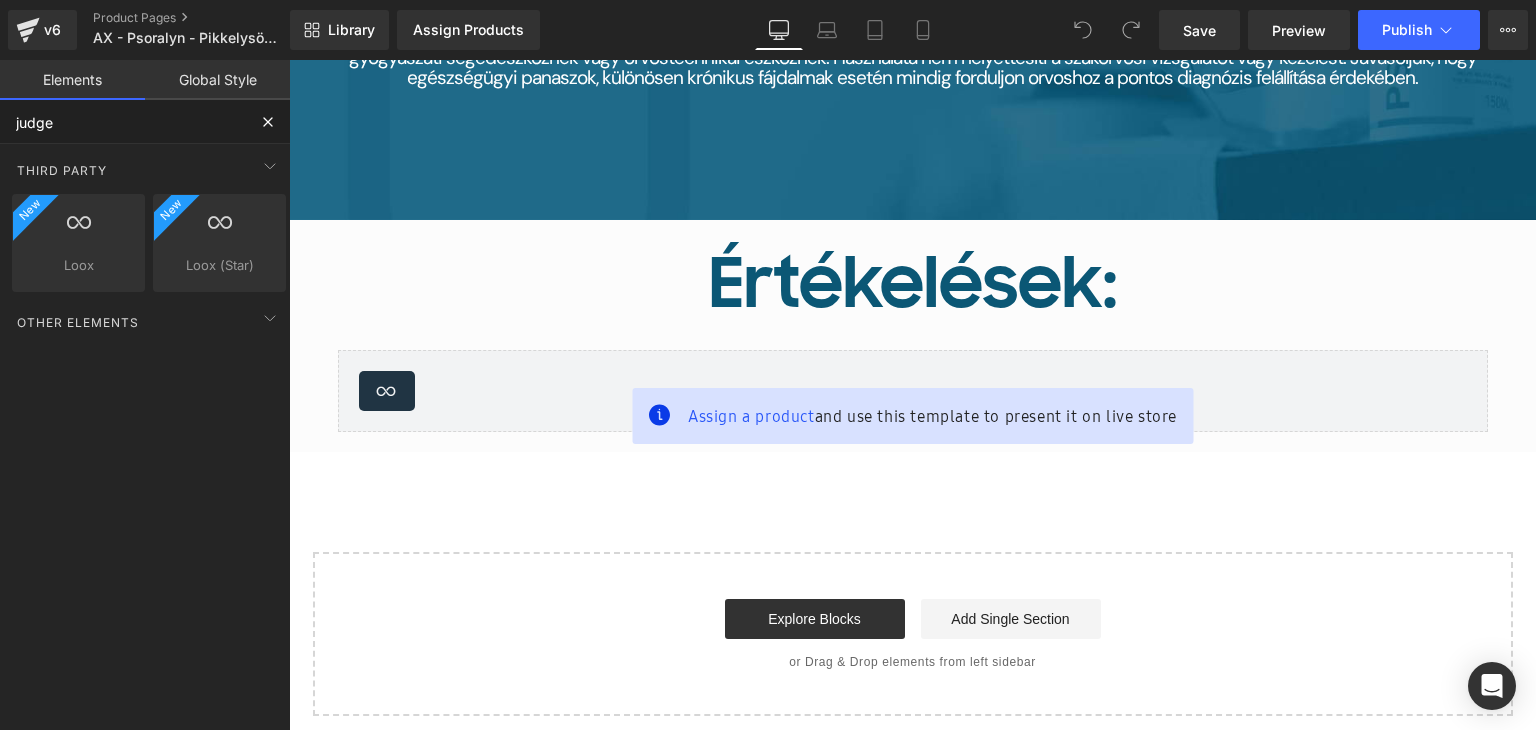 click on "judge" at bounding box center [123, 122] 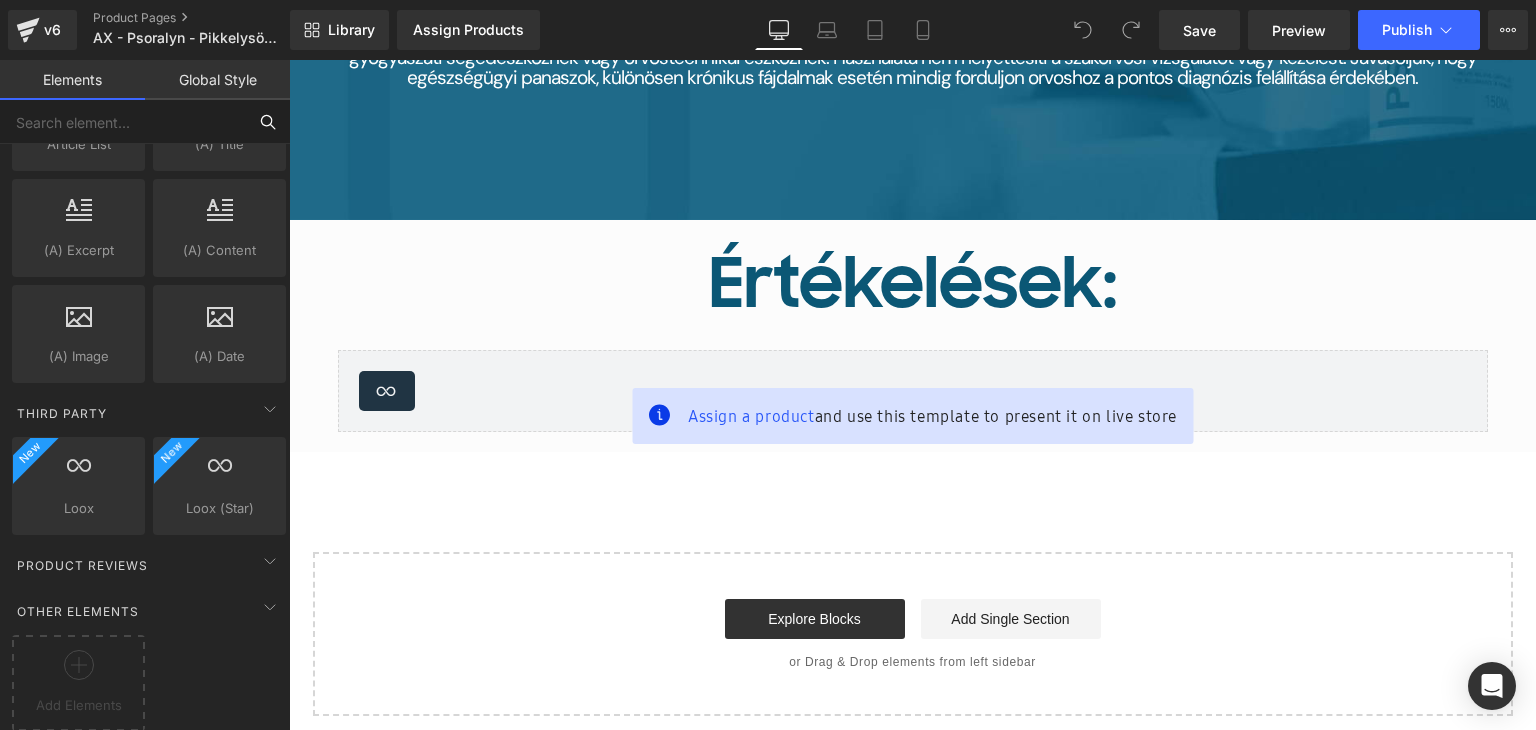 scroll, scrollTop: 3914, scrollLeft: 0, axis: vertical 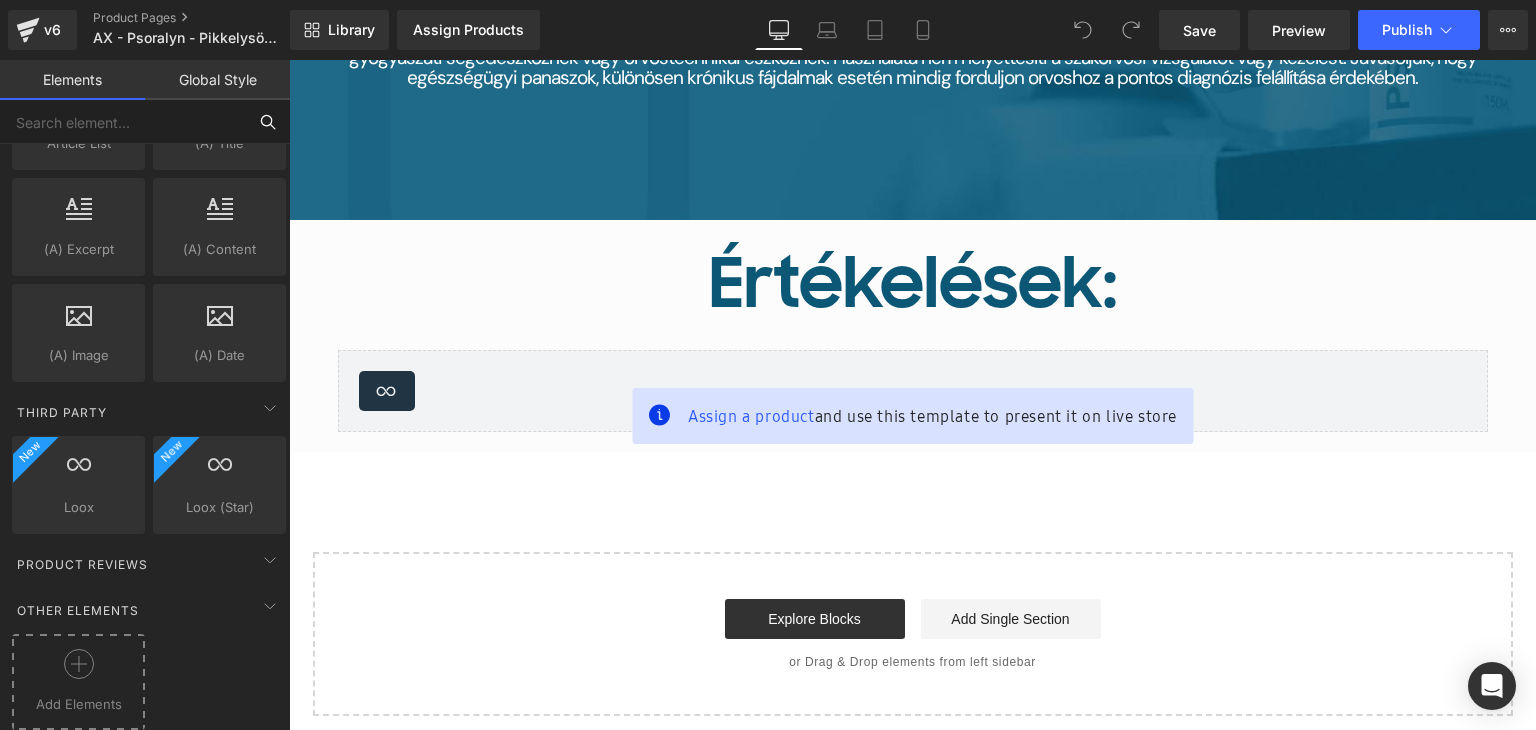 click at bounding box center (78, 671) 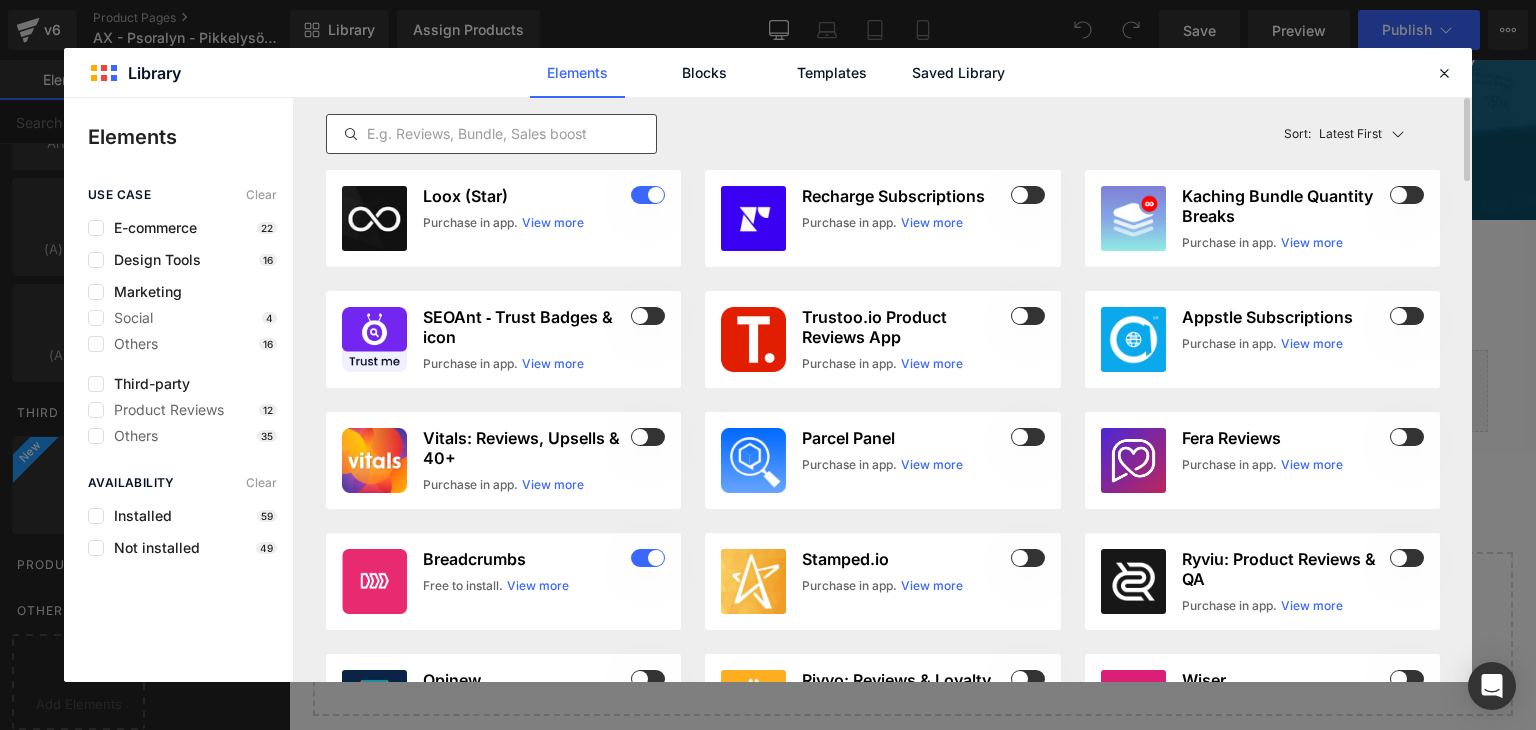 type 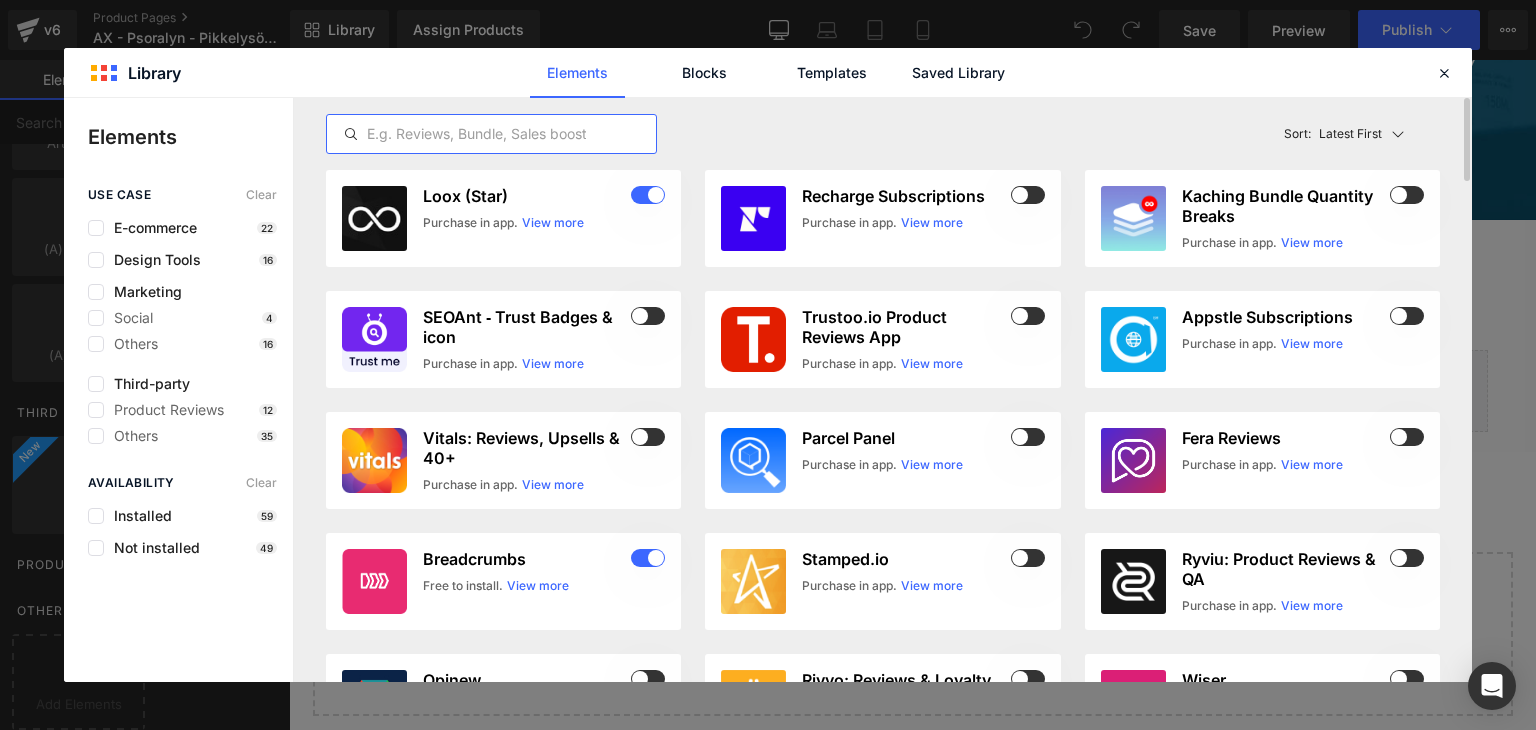 click at bounding box center (491, 134) 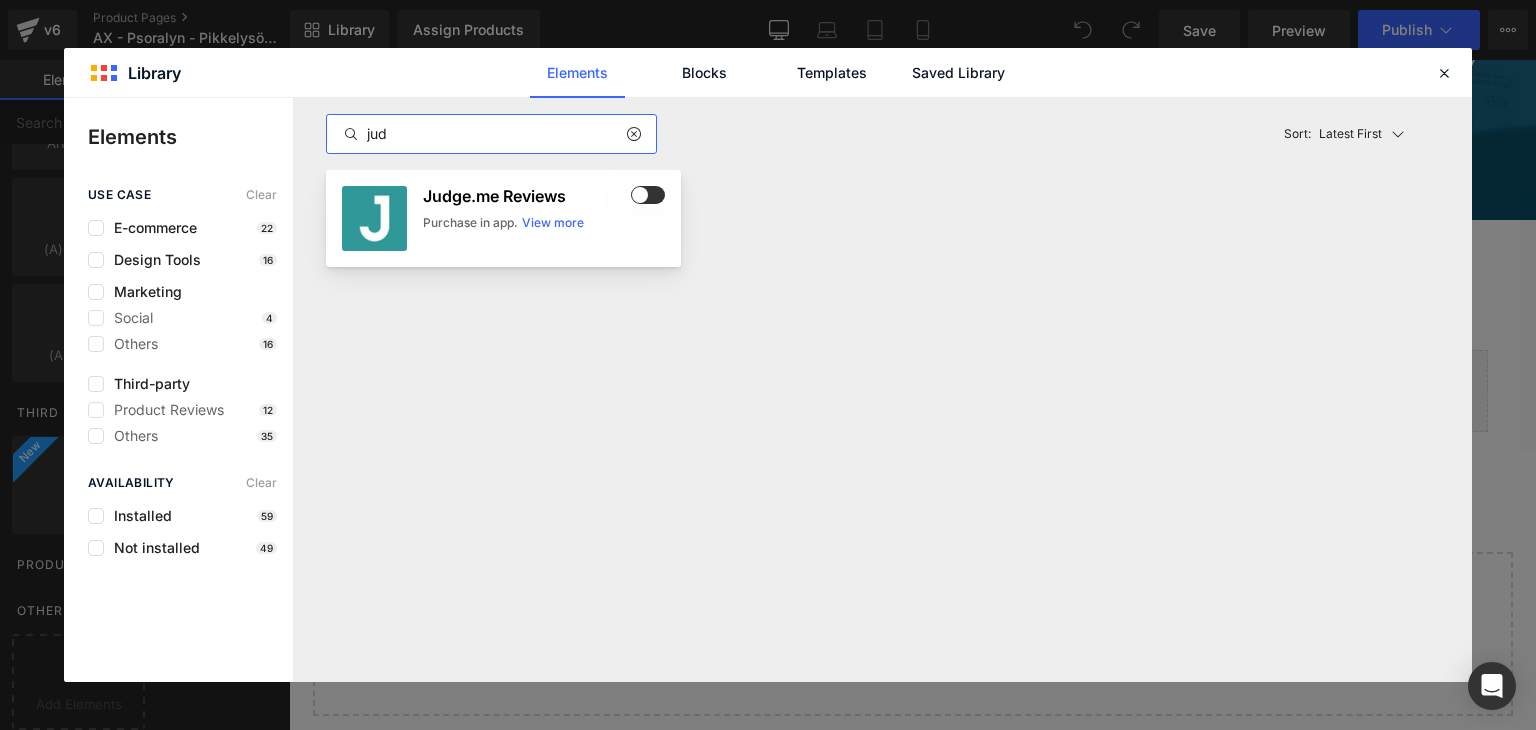 type on "jud" 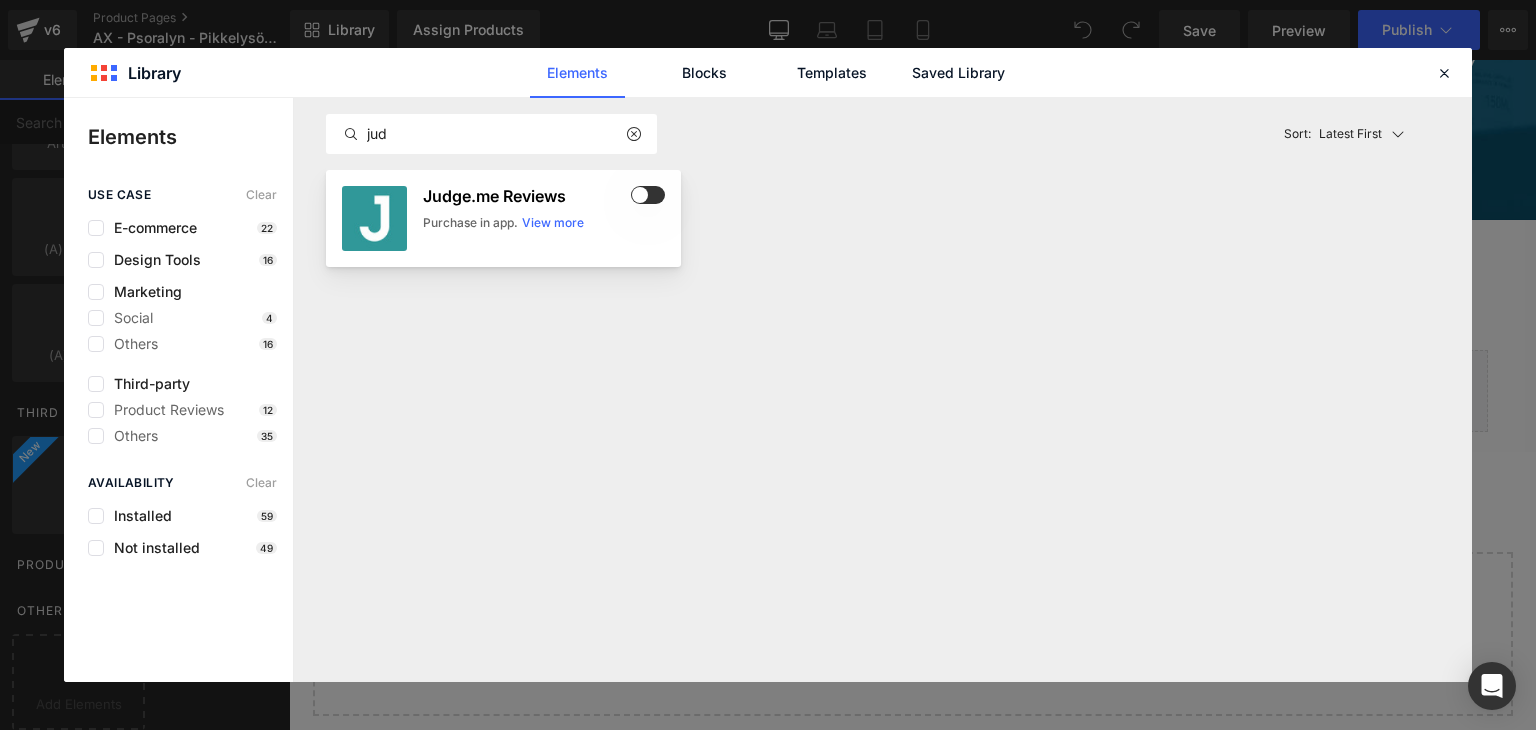 click on "Judge.me Reviews" 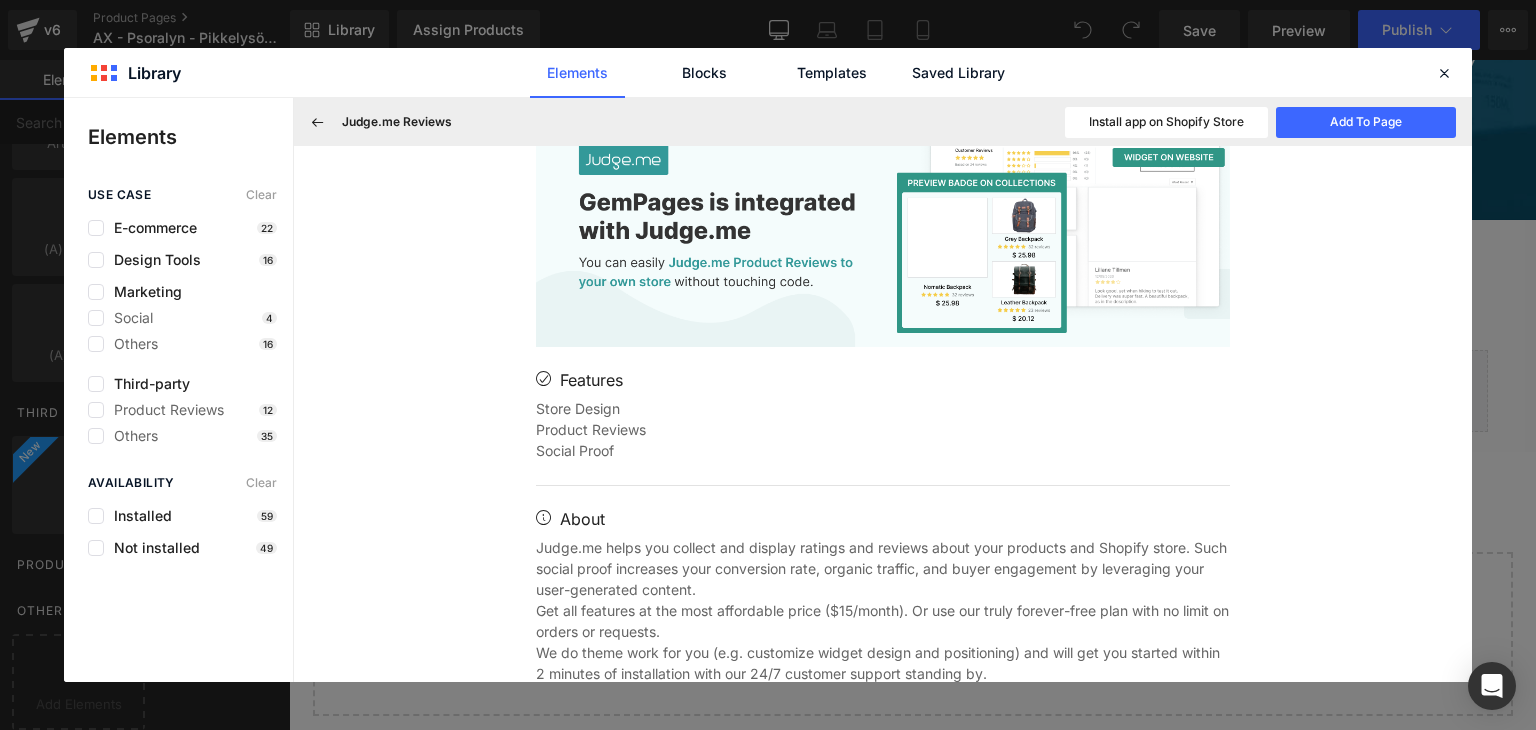 scroll, scrollTop: 0, scrollLeft: 0, axis: both 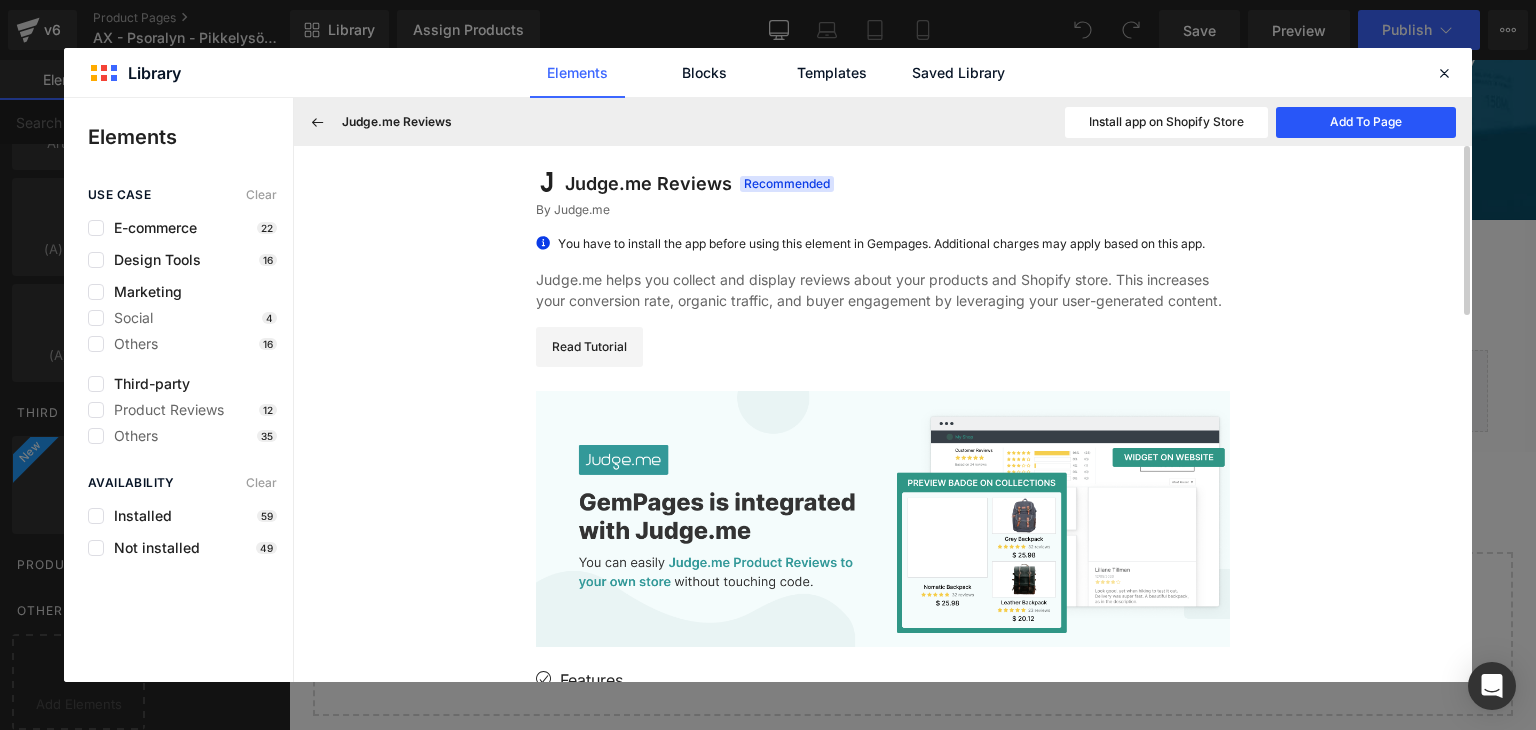 click on "Add To Page" at bounding box center [1366, 122] 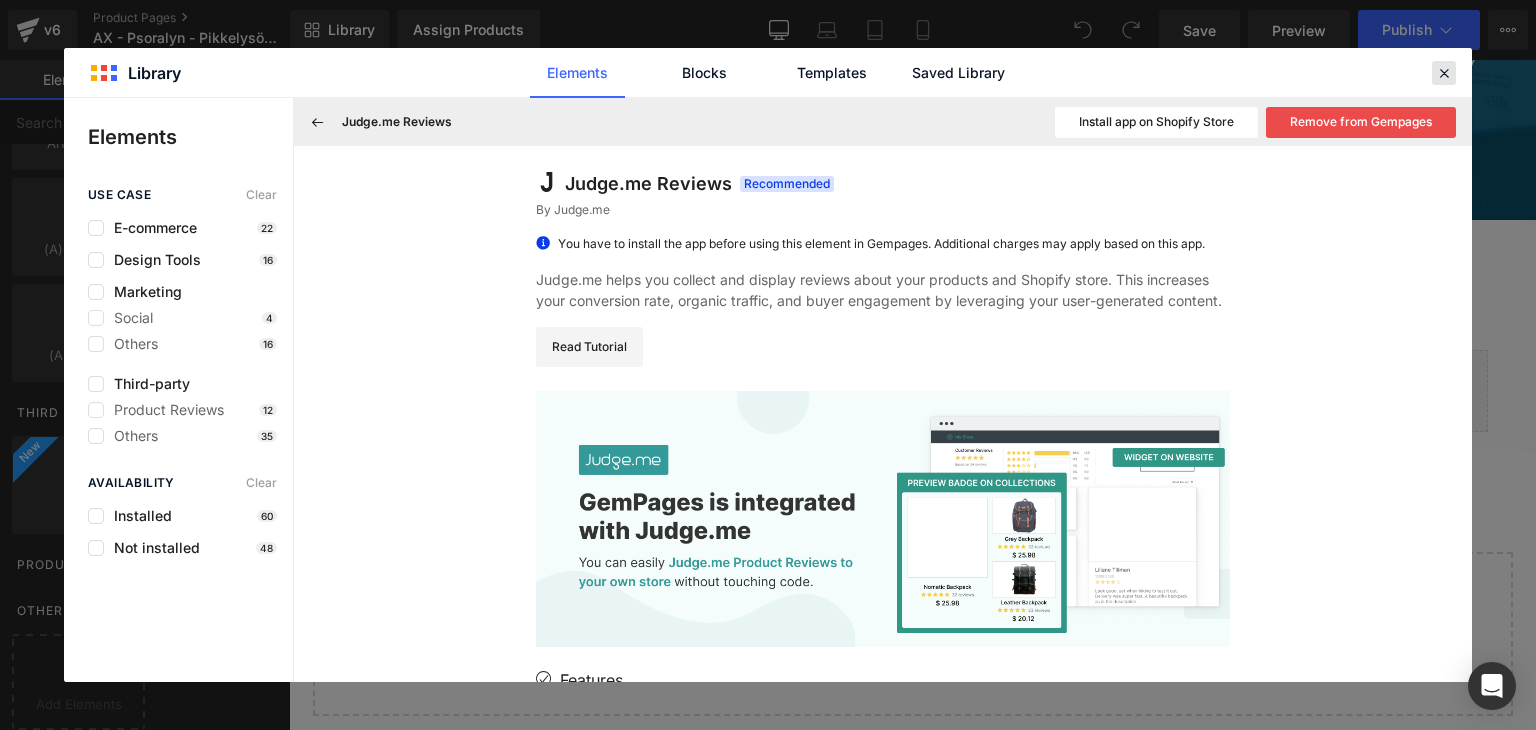 click at bounding box center (1444, 73) 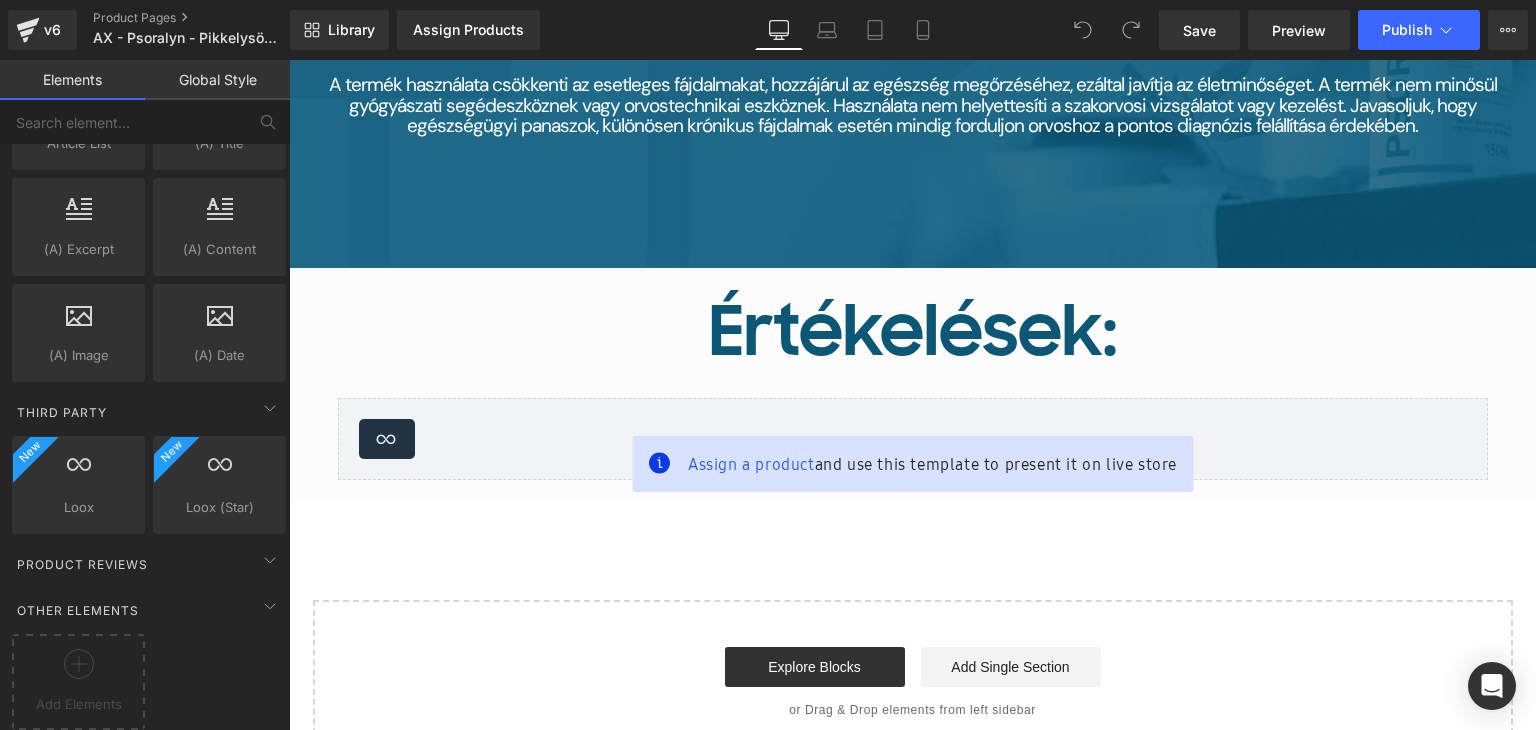 scroll, scrollTop: 5600, scrollLeft: 0, axis: vertical 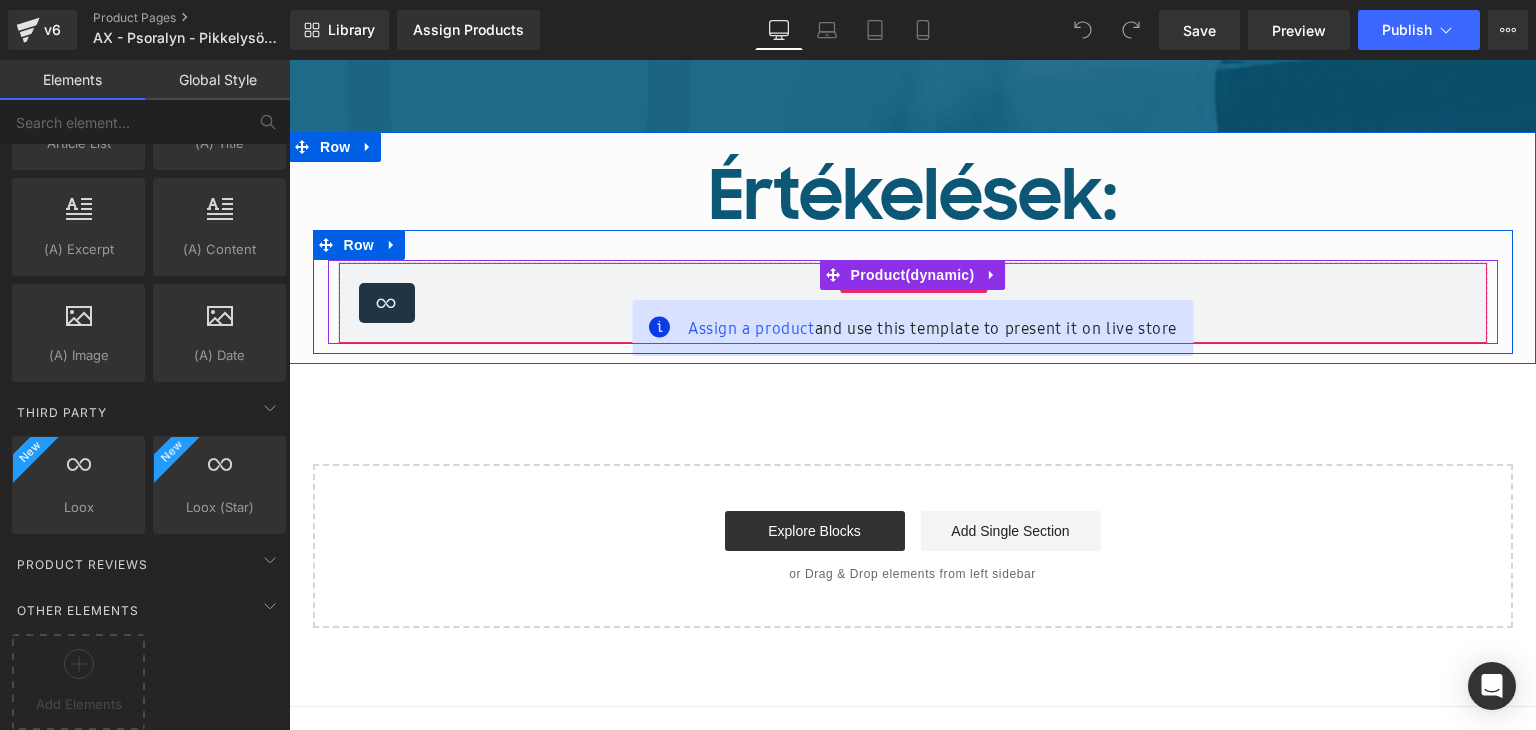 click on "Loox (Stars)  - Reviews" at bounding box center (913, 303) 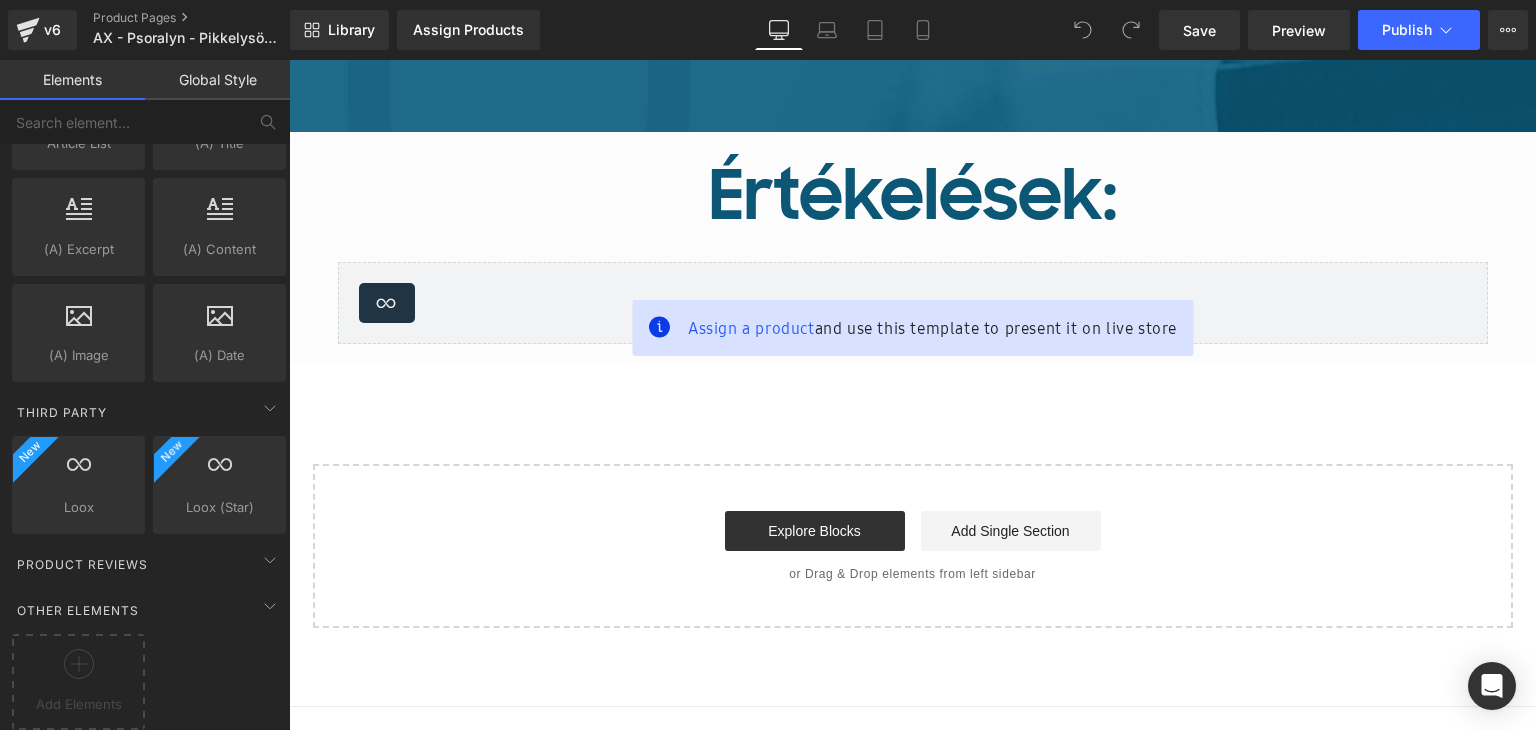 click on "Image         Row
Assign a product  and use this template to present it on live store
Sale Off
(P) Image" at bounding box center [912, -2365] 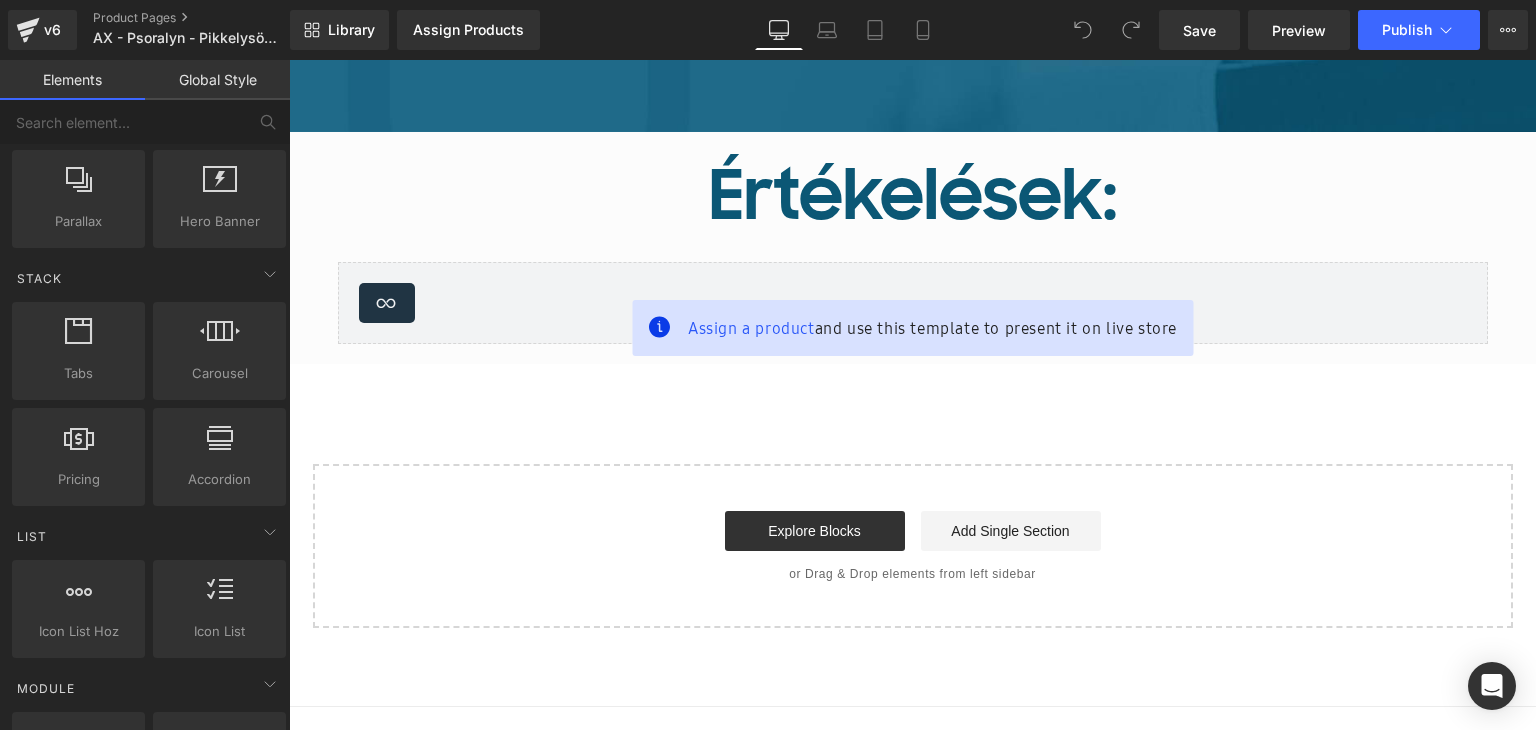 scroll, scrollTop: 0, scrollLeft: 0, axis: both 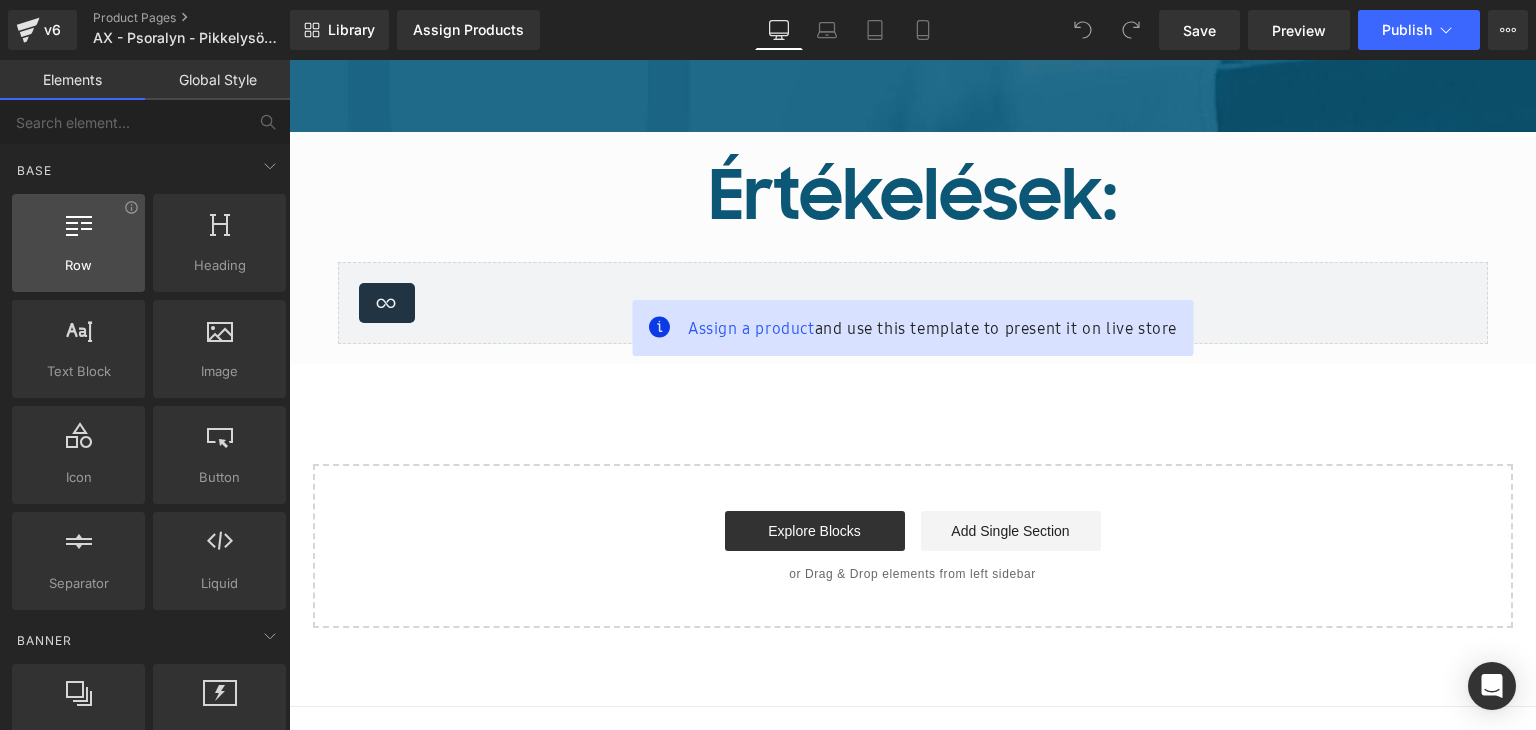 click at bounding box center (78, 232) 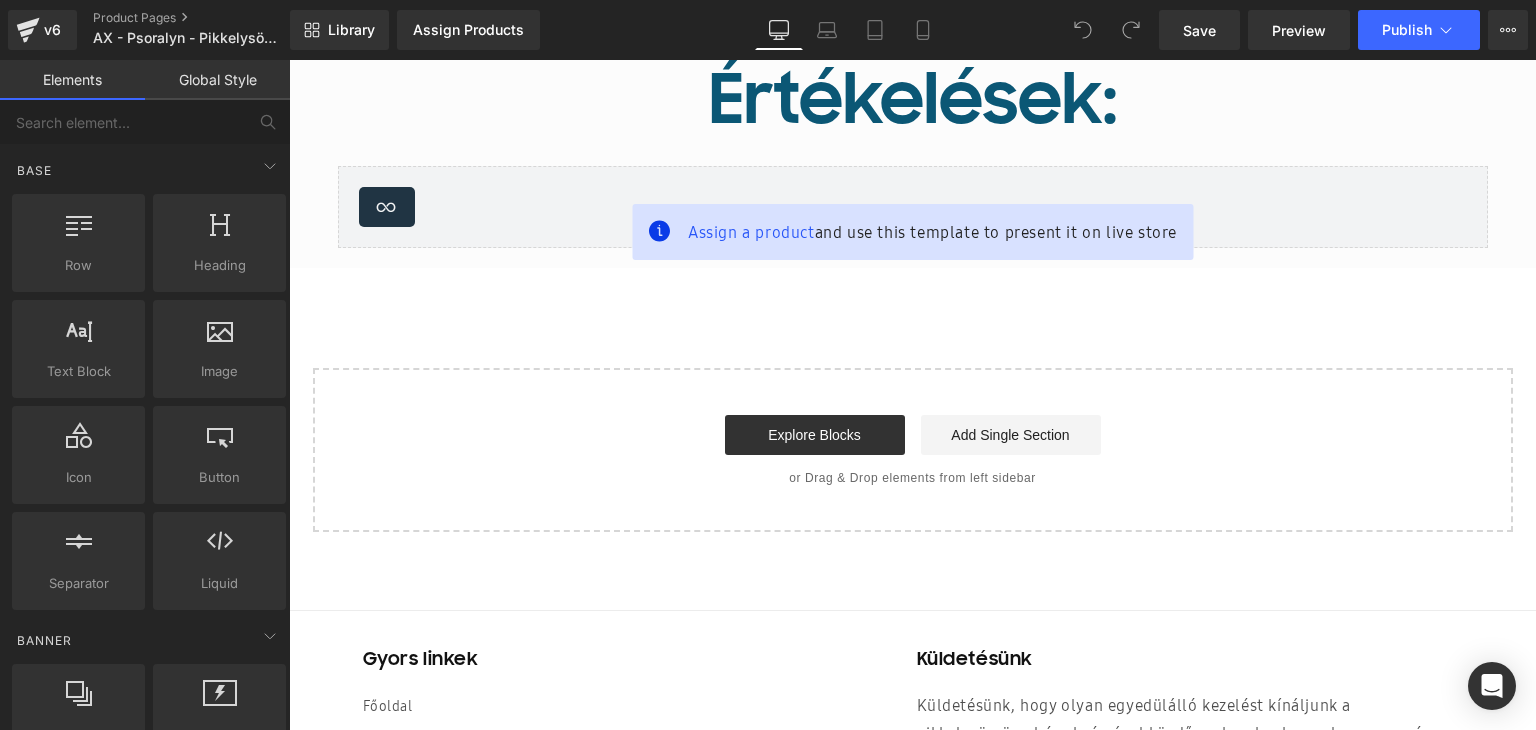 scroll, scrollTop: 5700, scrollLeft: 0, axis: vertical 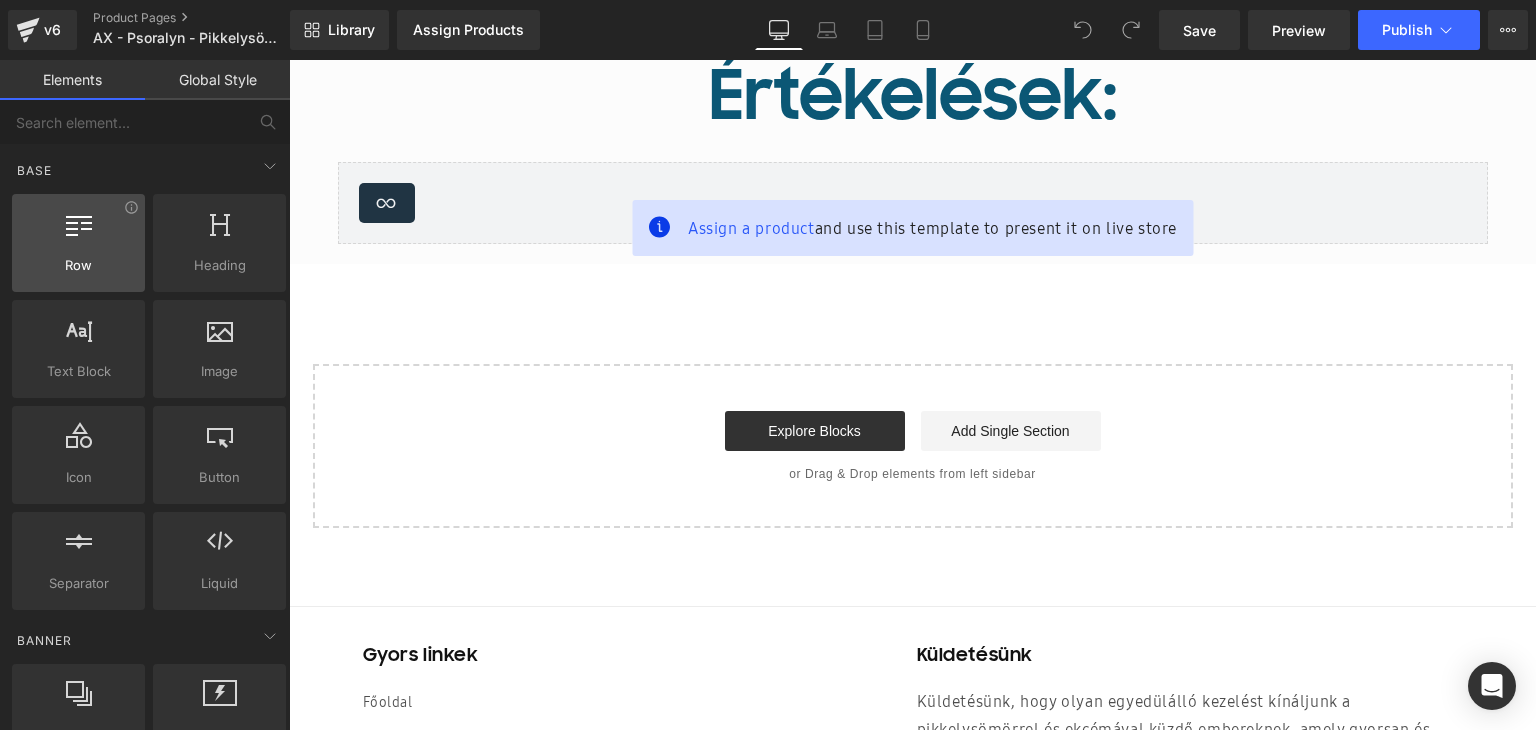 click on "Row" at bounding box center [78, 265] 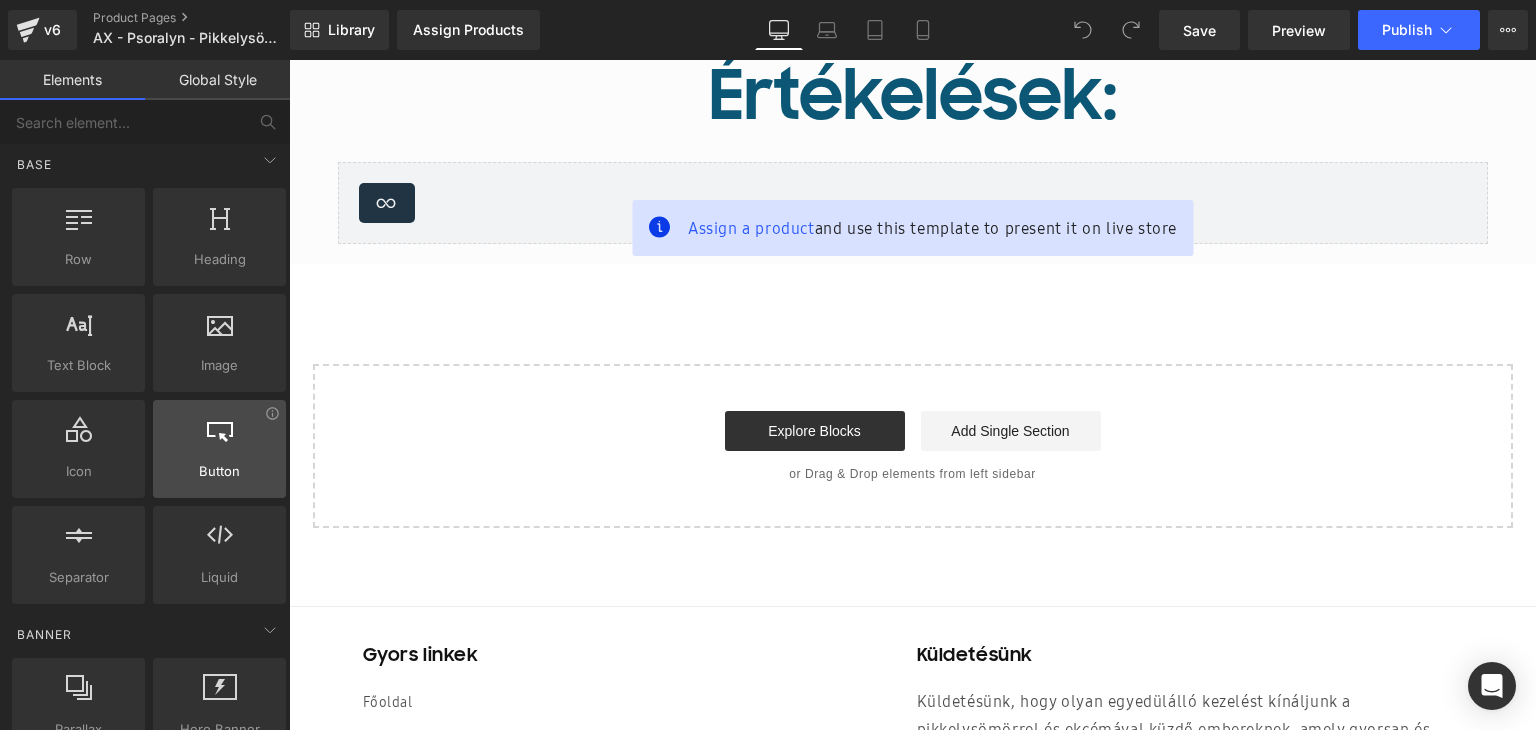 scroll, scrollTop: 0, scrollLeft: 0, axis: both 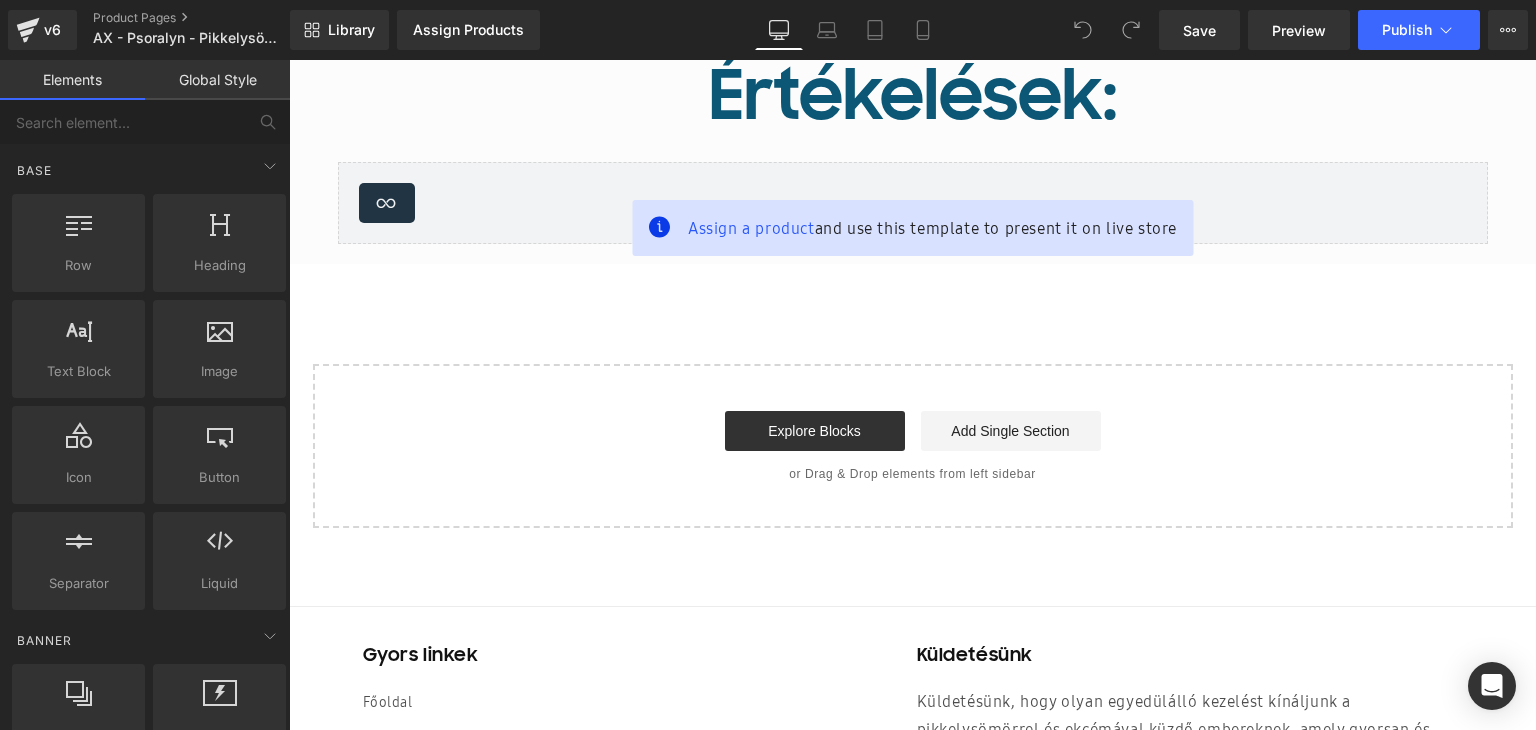 click on "Start building your page
Explore Blocks
Add Single Section
or Drag & Drop elements from left sidebar" at bounding box center (913, 446) 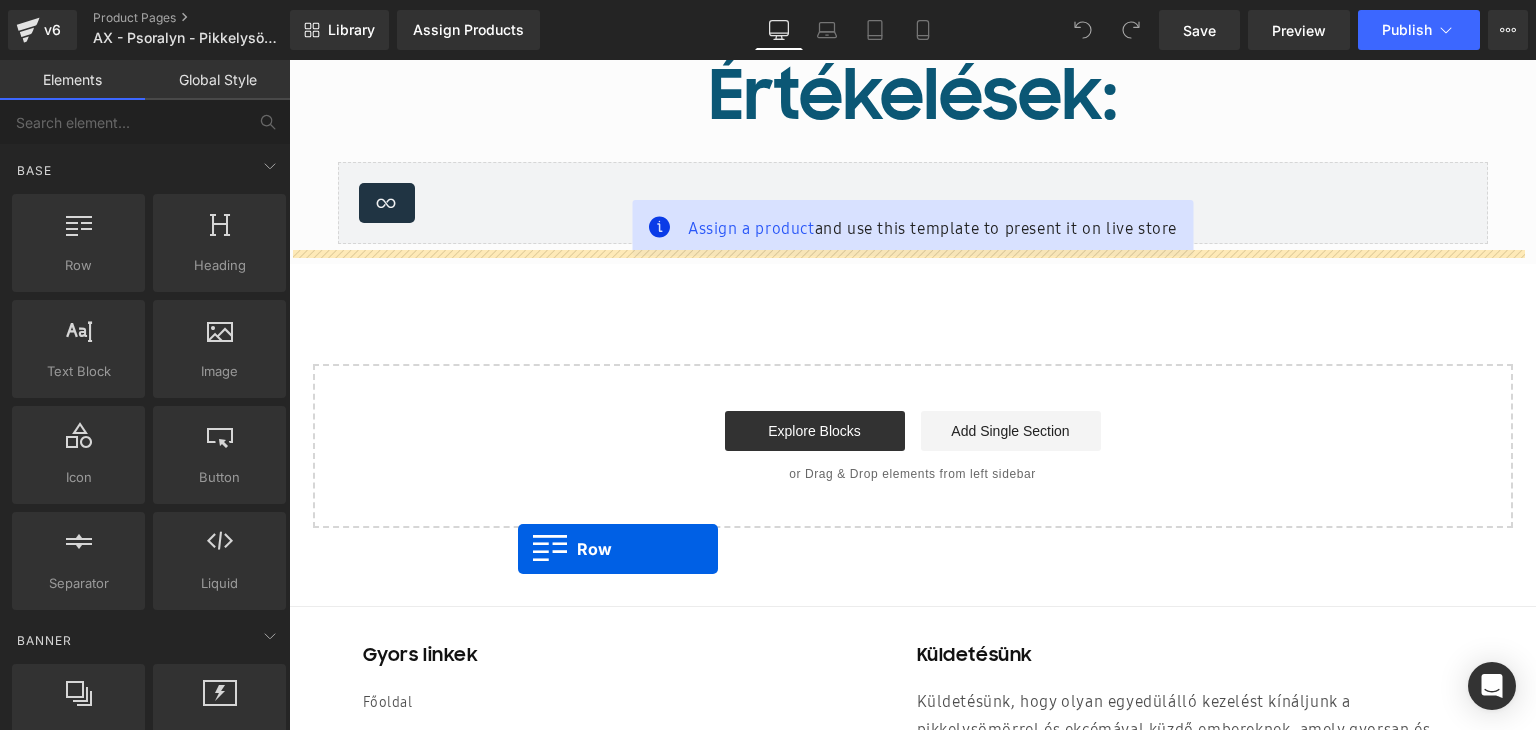 drag, startPoint x: 383, startPoint y: 318, endPoint x: 533, endPoint y: 557, distance: 282.17194 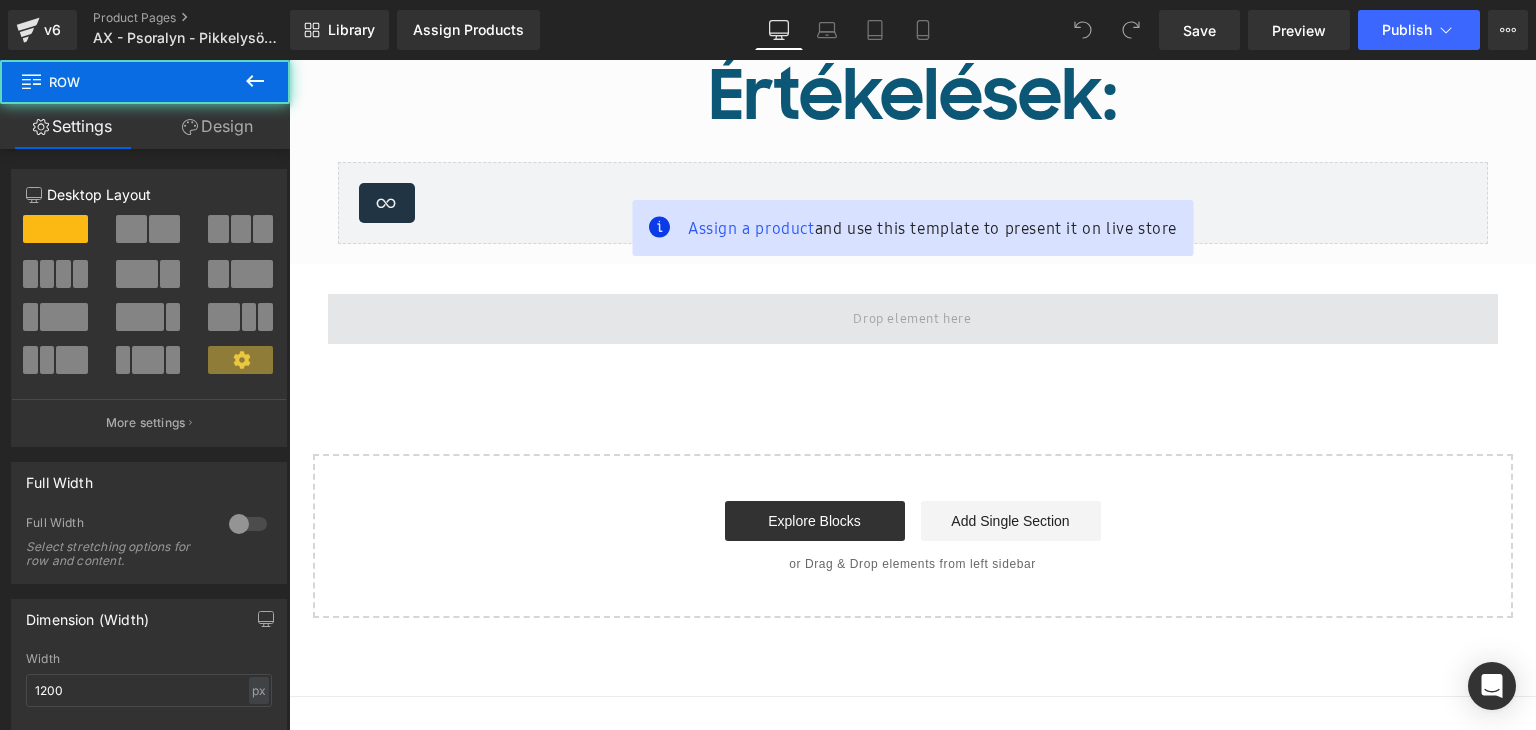 scroll, scrollTop: 5699, scrollLeft: 0, axis: vertical 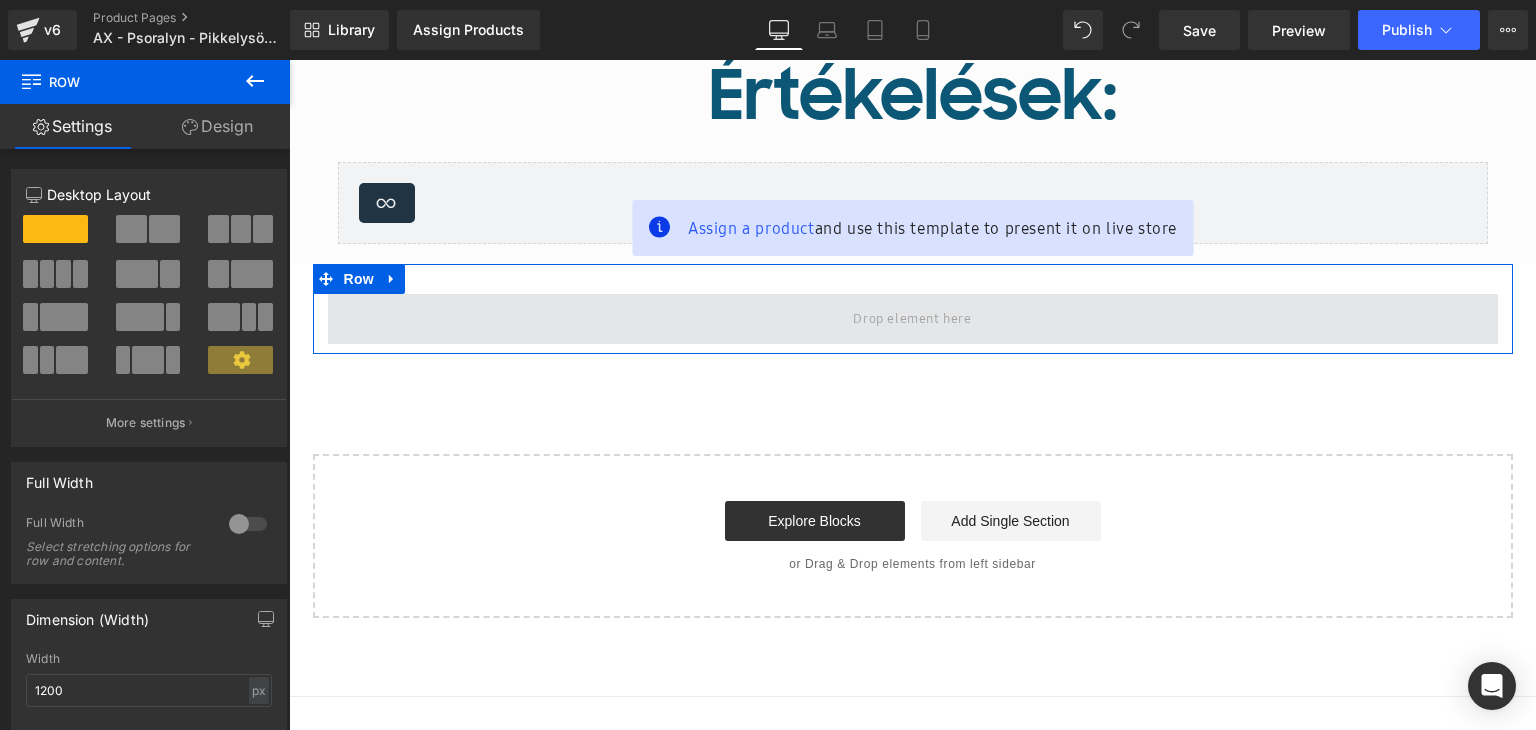 click at bounding box center (913, 319) 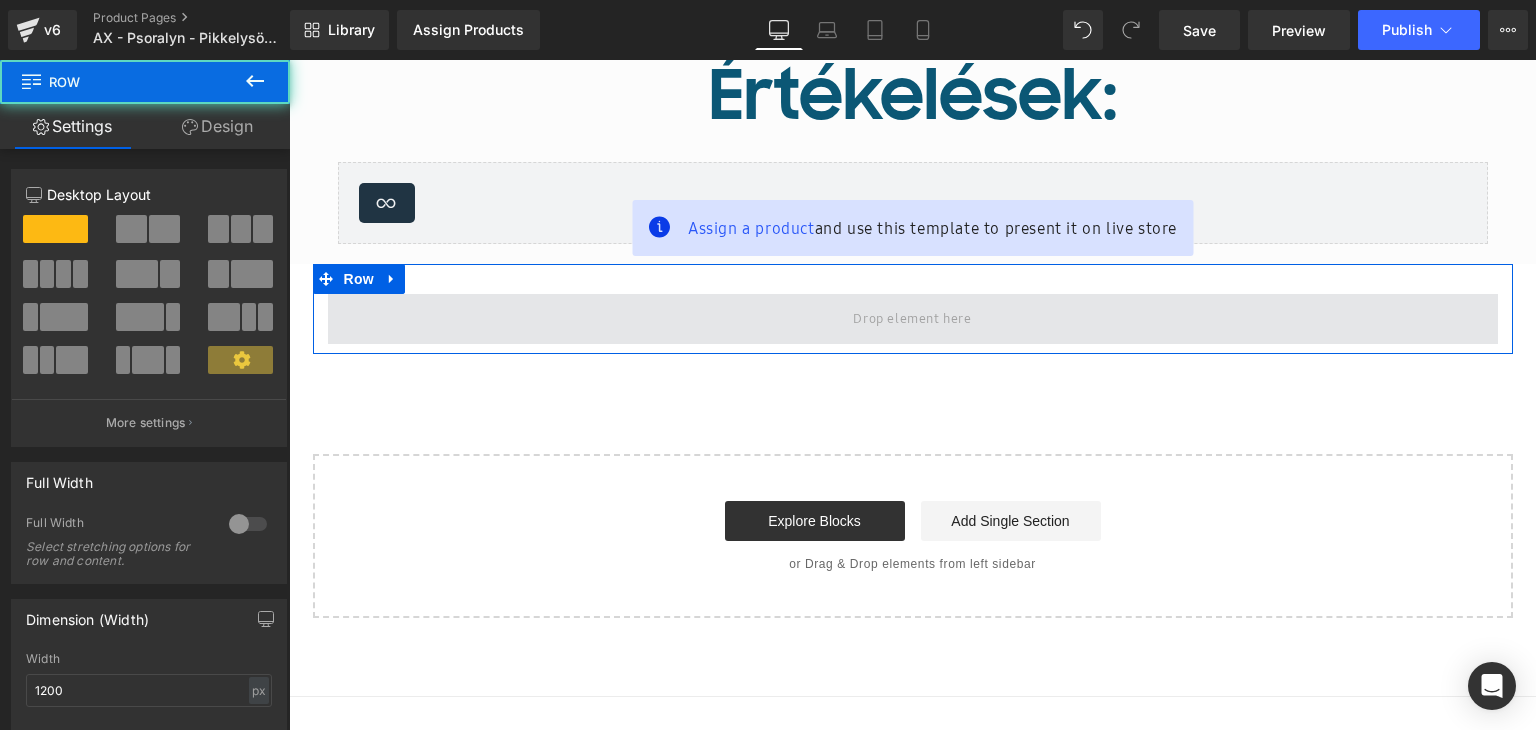 click at bounding box center [913, 319] 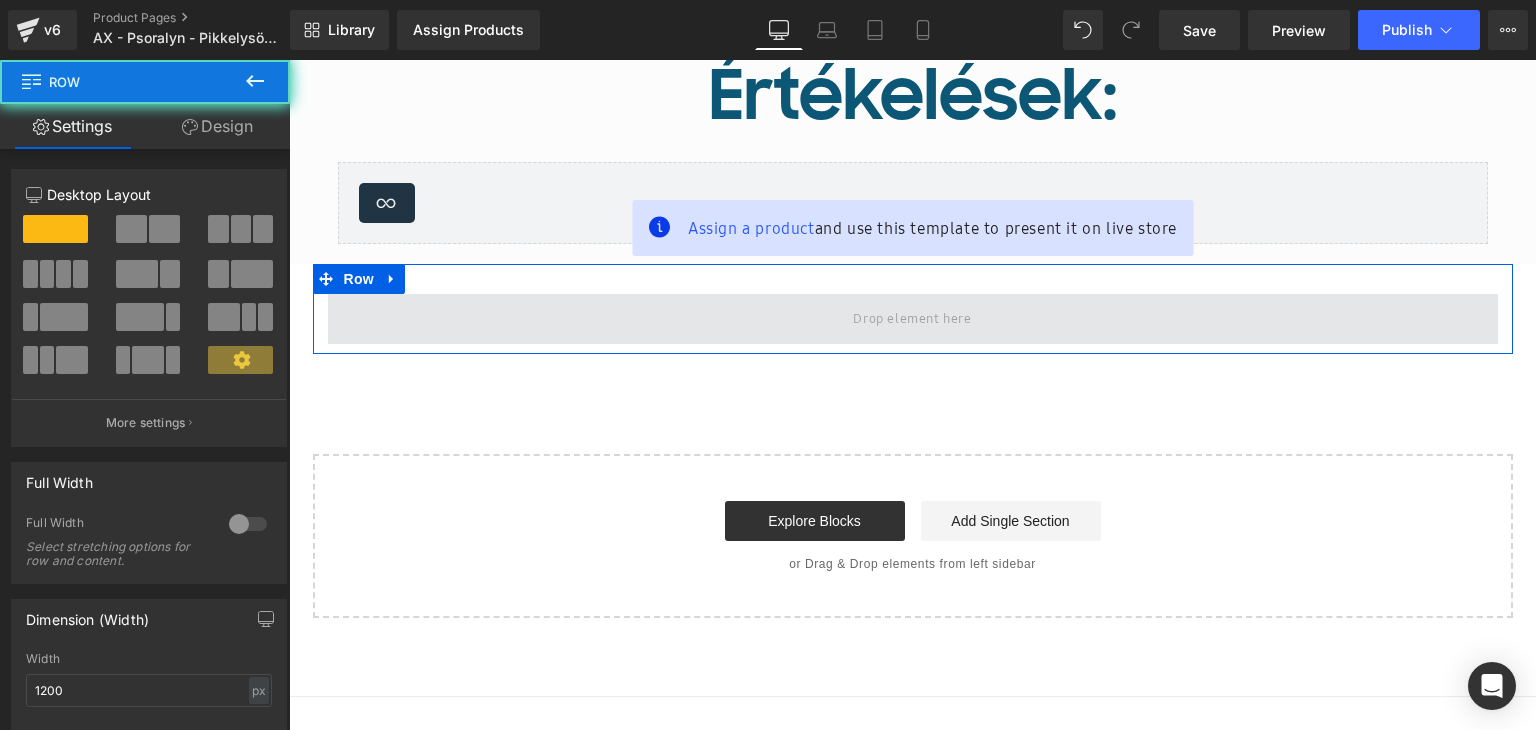 click at bounding box center (913, 319) 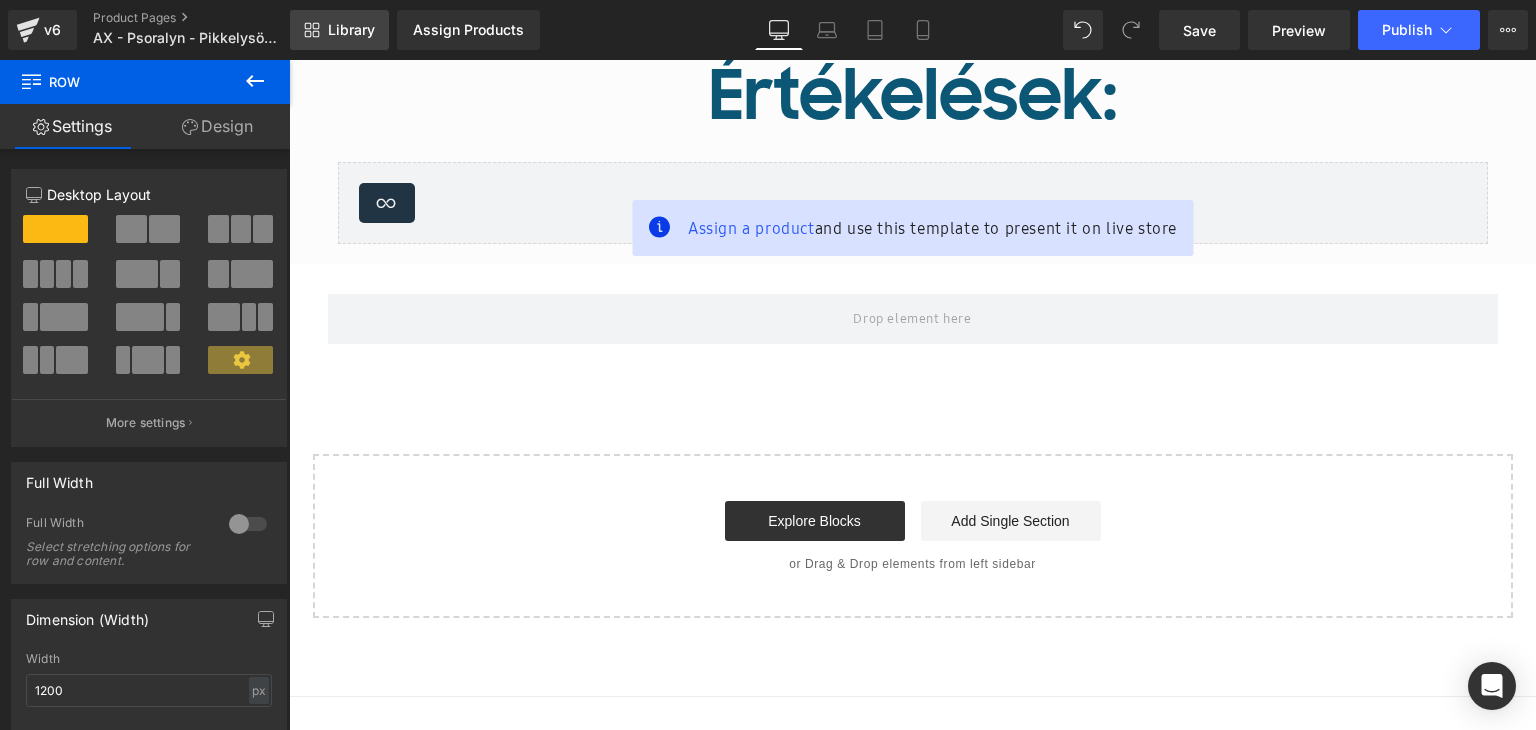 click on "Library" at bounding box center (339, 30) 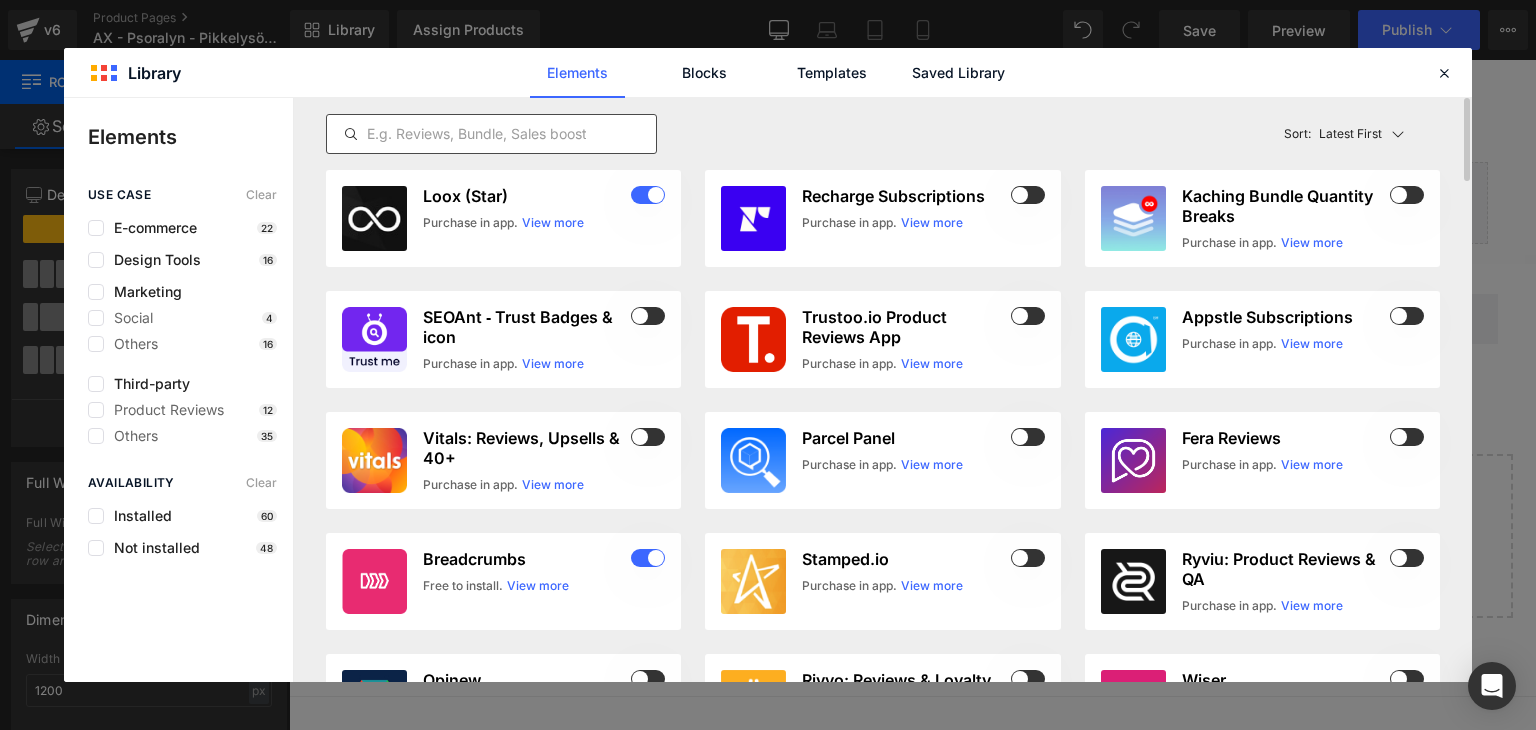 click at bounding box center [491, 134] 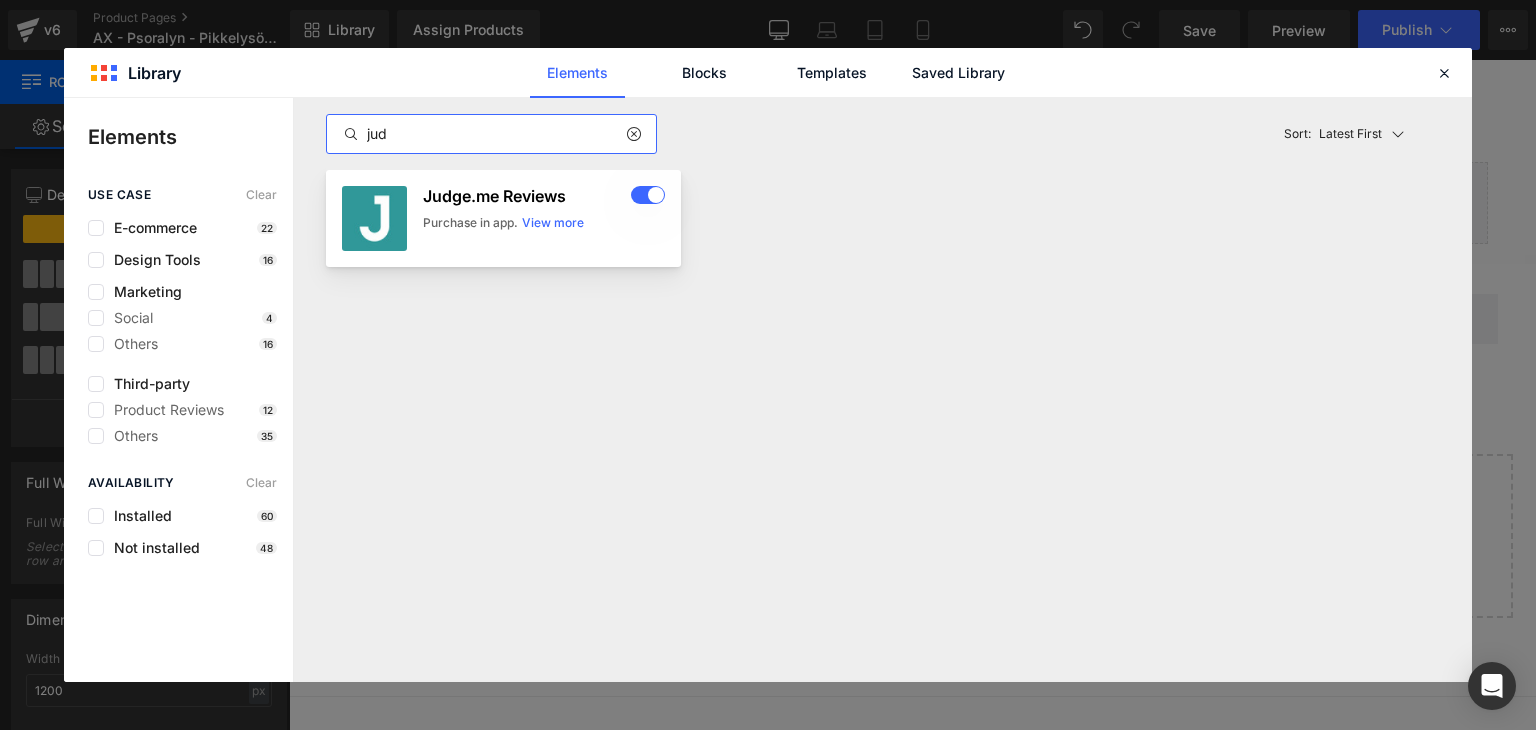 type on "jud" 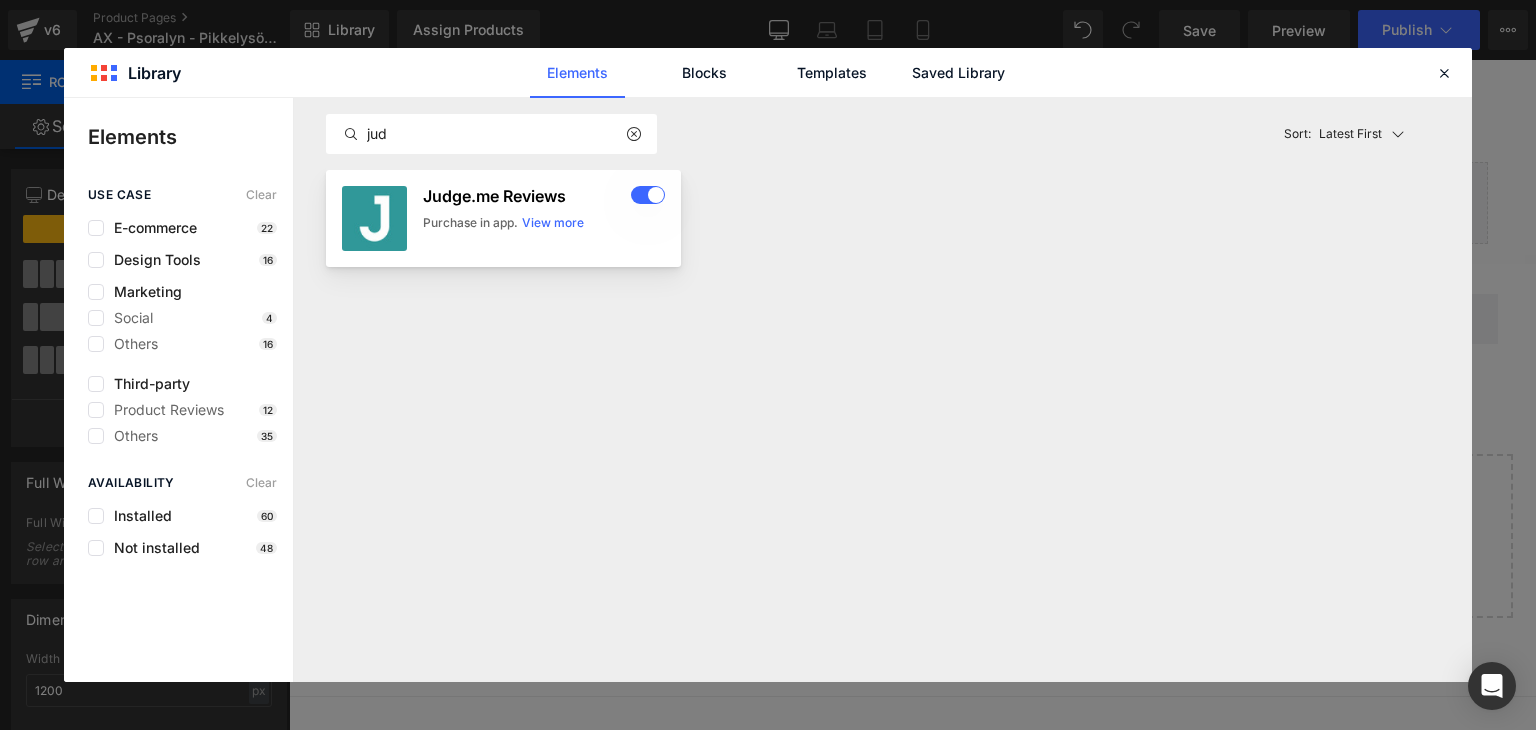 click on "Judge.me Reviews" 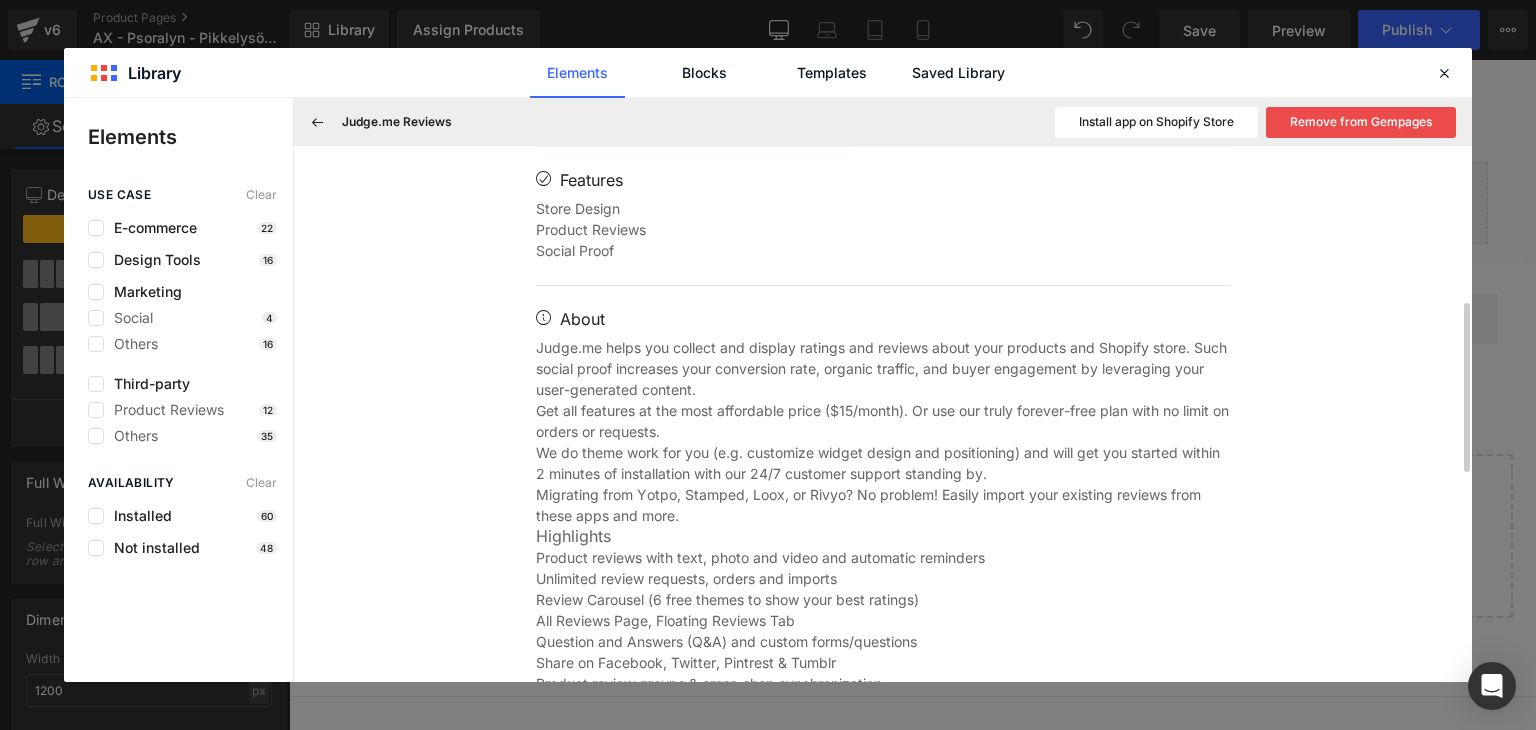 scroll, scrollTop: 1167, scrollLeft: 0, axis: vertical 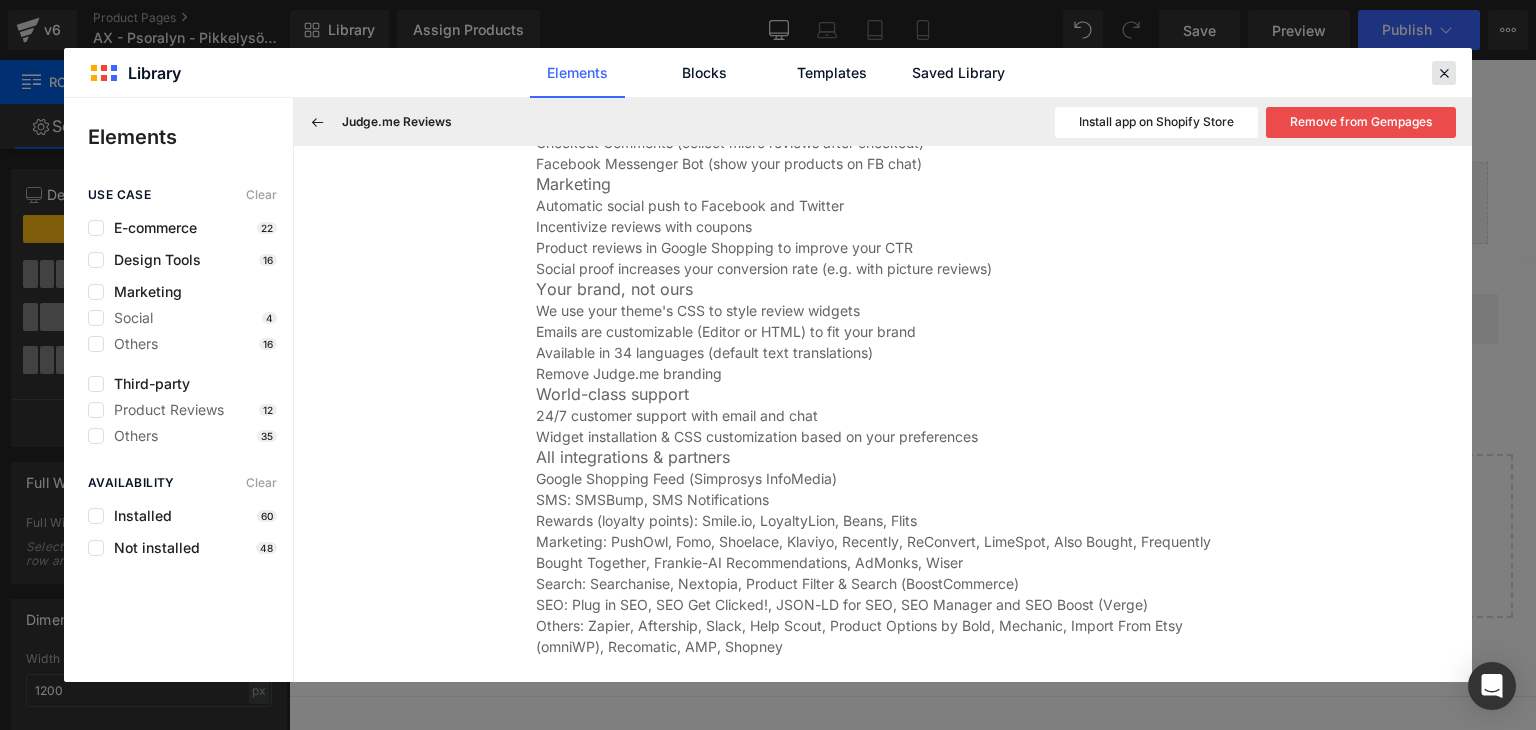 click at bounding box center (1444, 73) 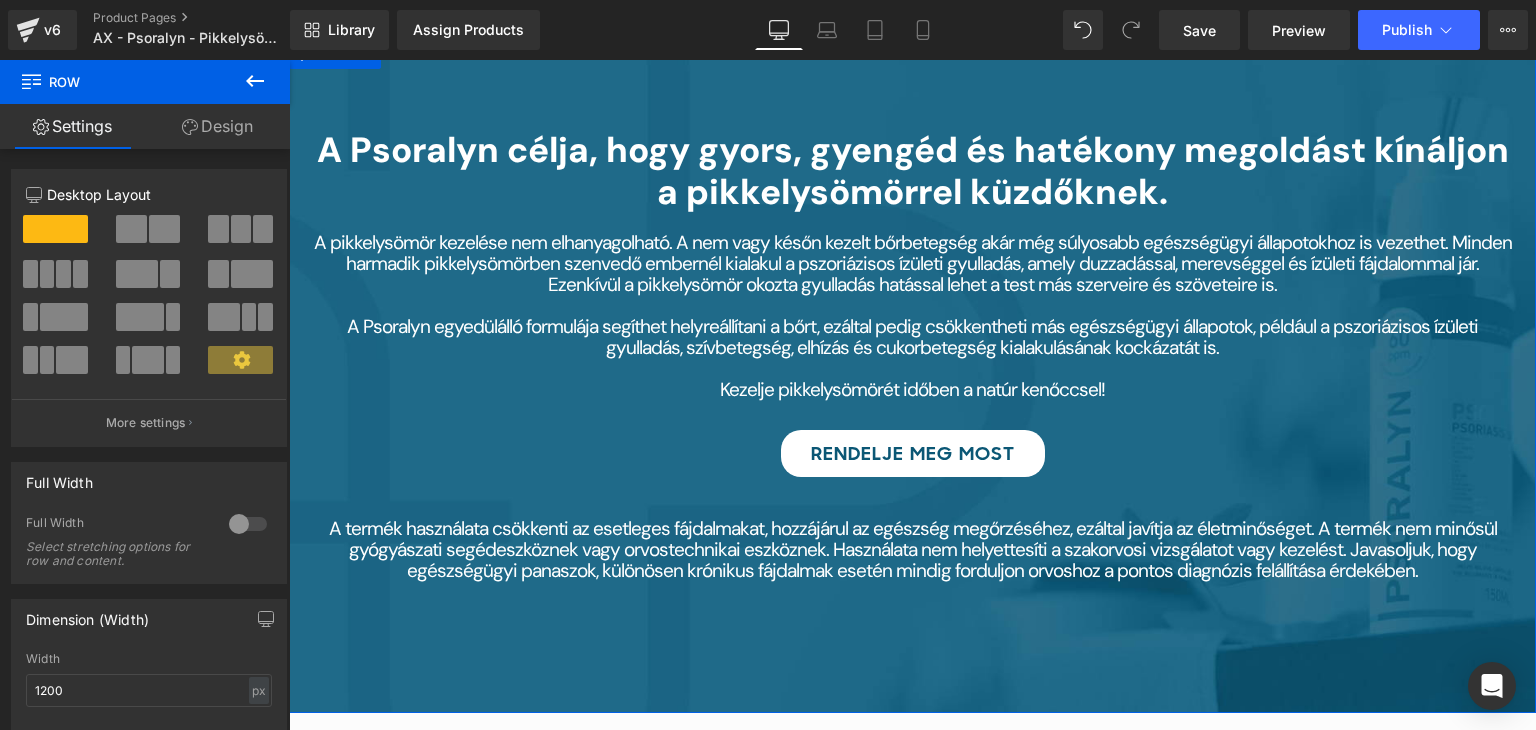 scroll, scrollTop: 5001, scrollLeft: 0, axis: vertical 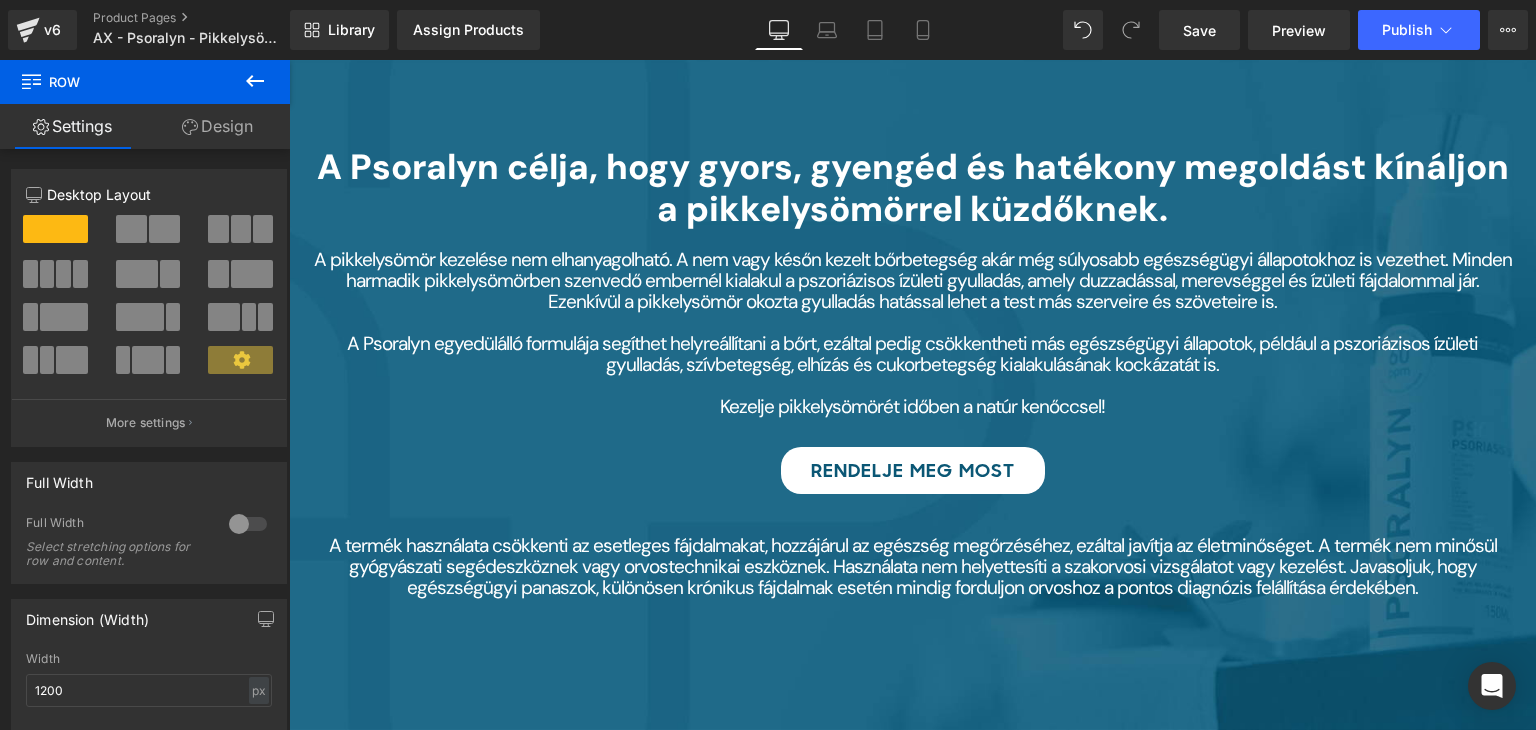 click 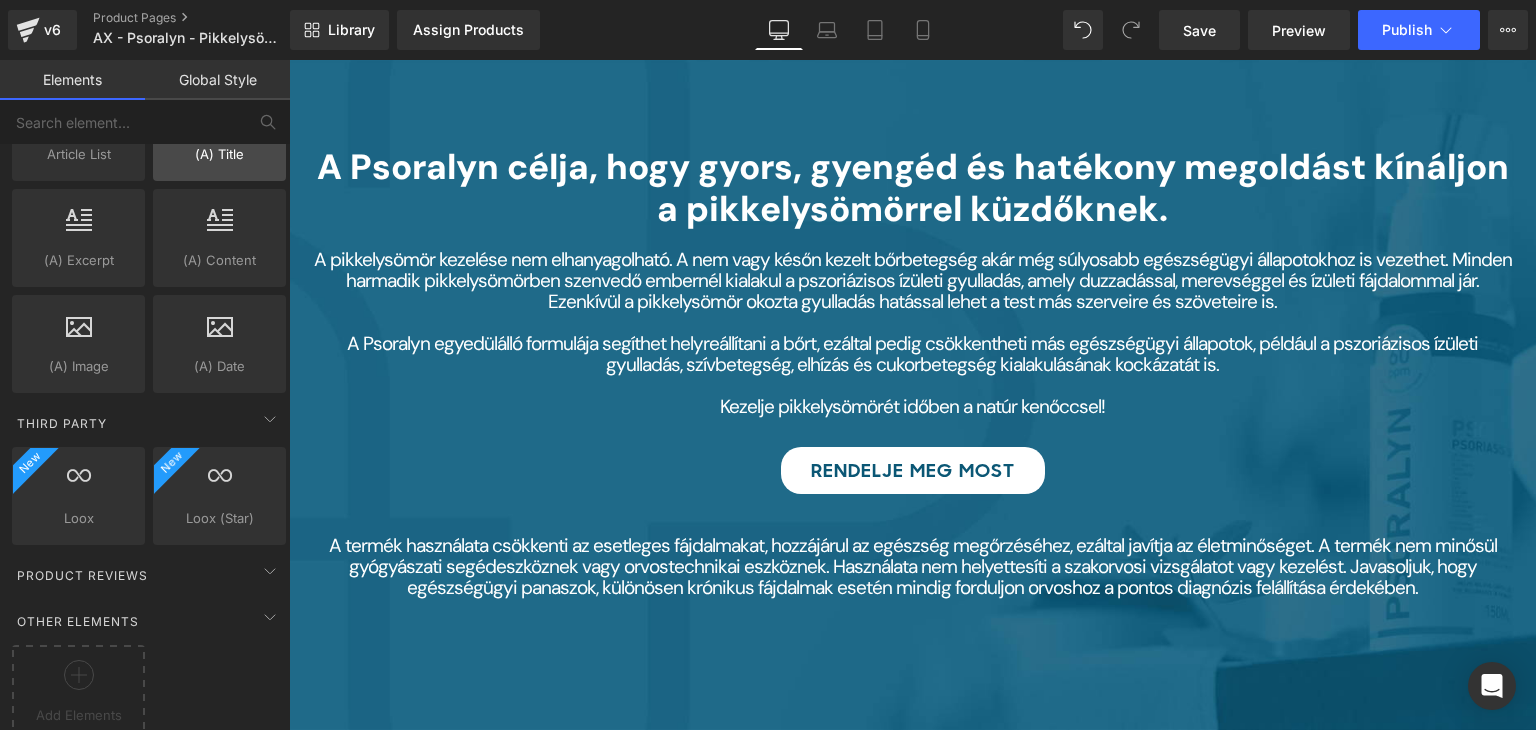 scroll, scrollTop: 3914, scrollLeft: 0, axis: vertical 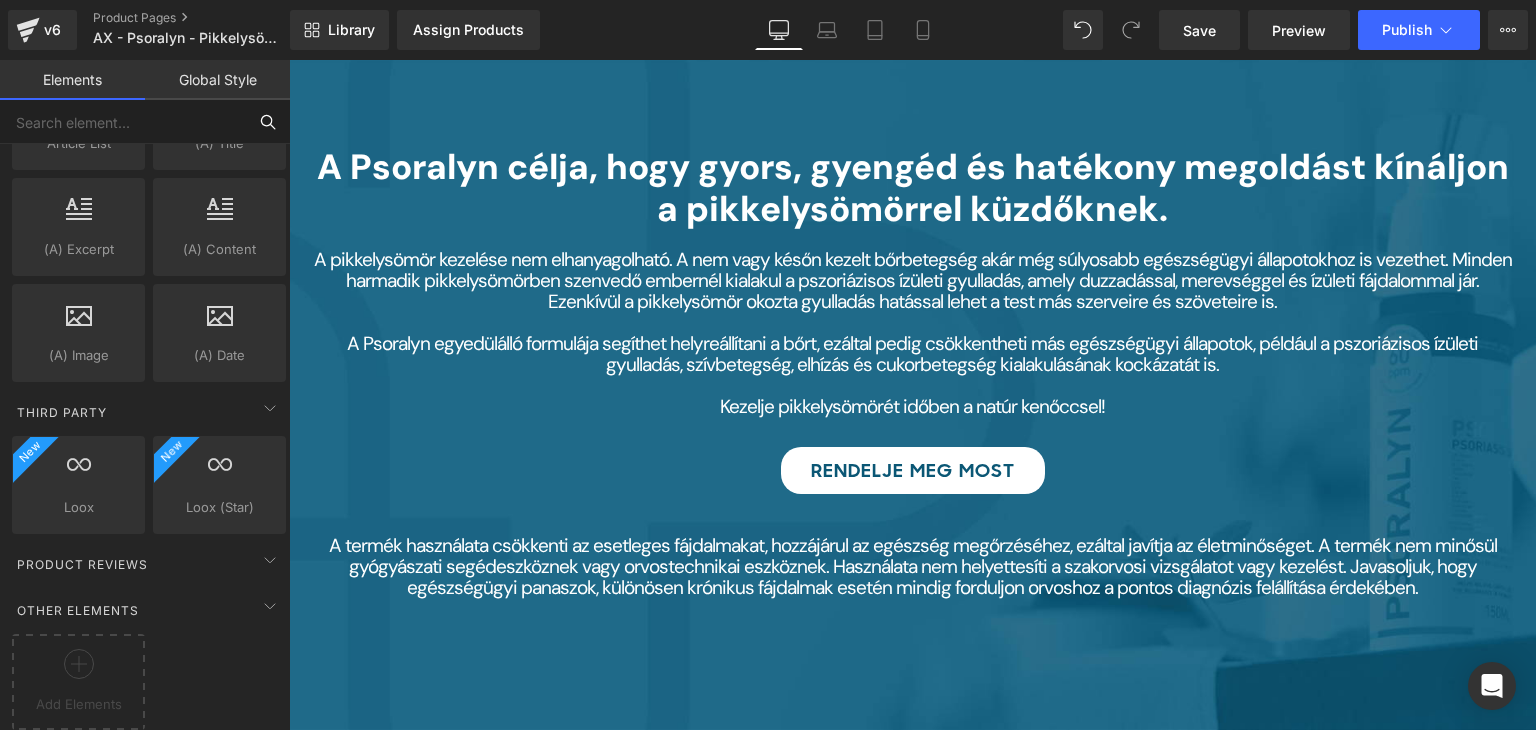click at bounding box center [123, 122] 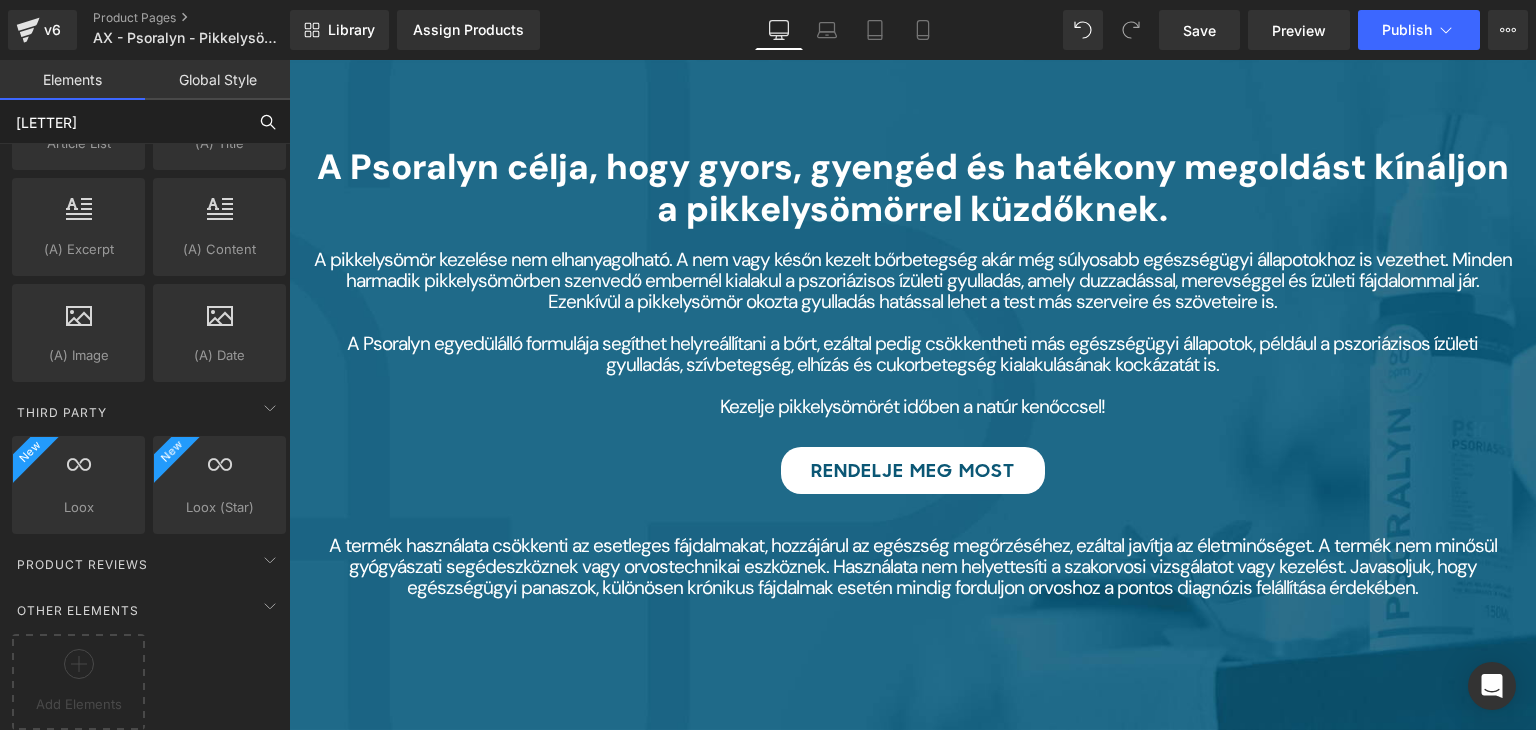 scroll, scrollTop: 0, scrollLeft: 0, axis: both 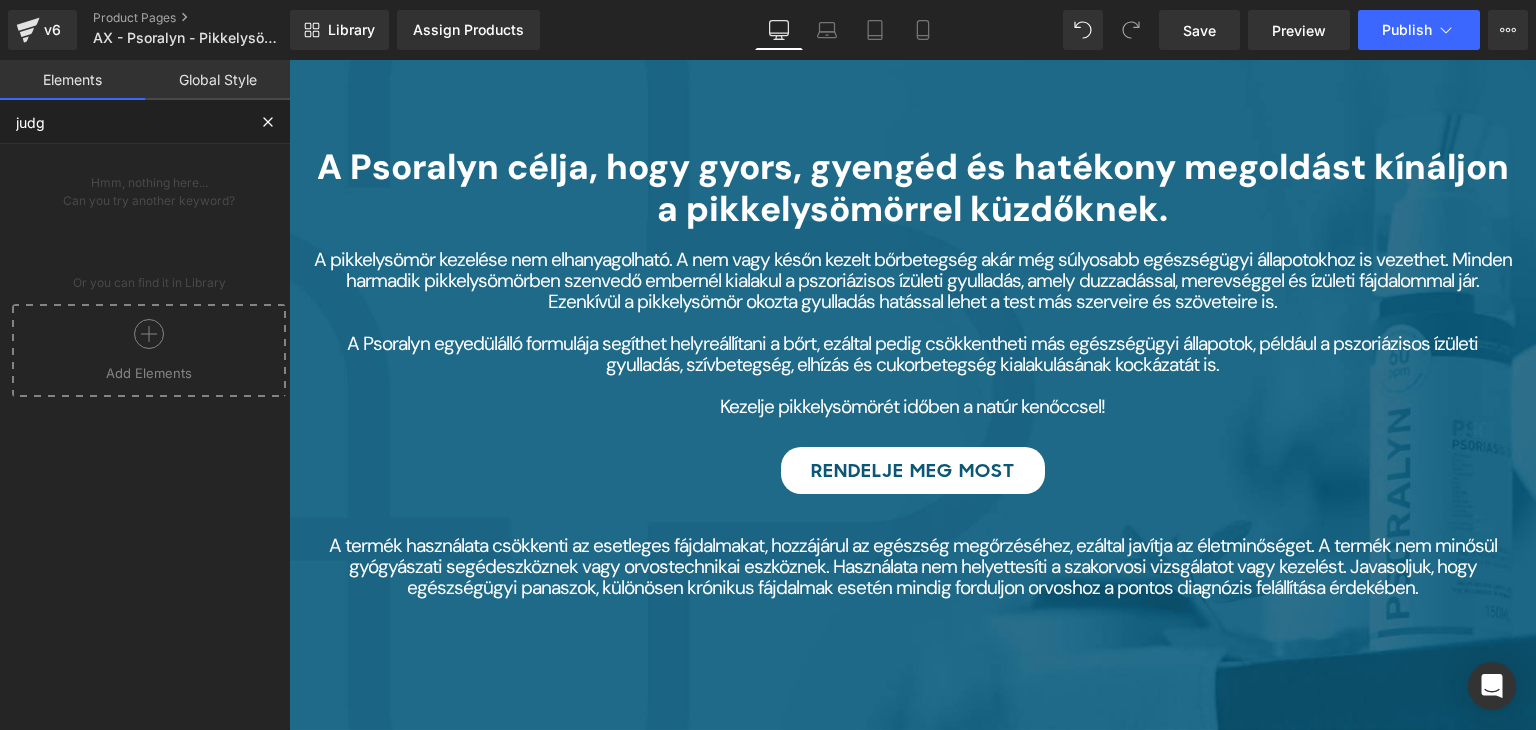 type on "judge" 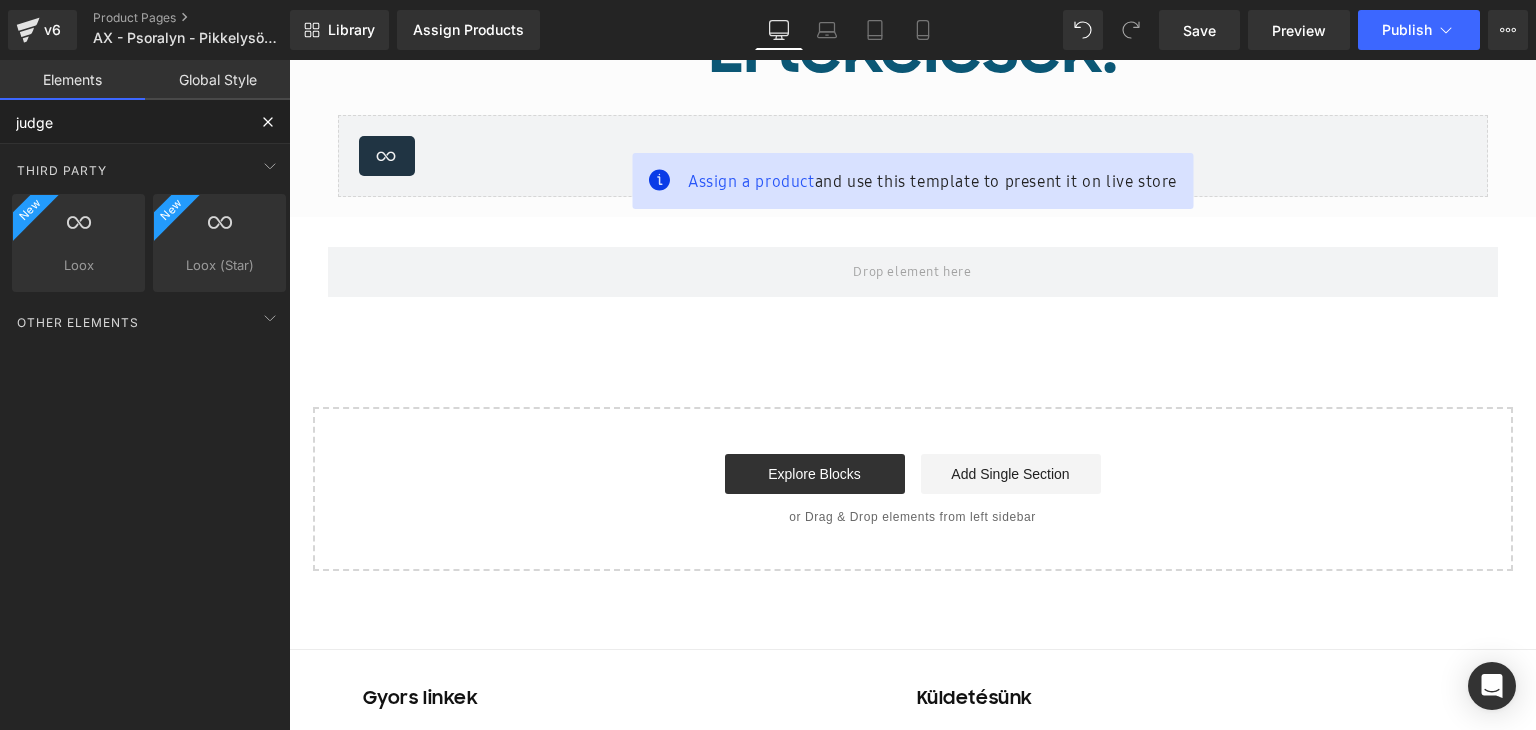 scroll, scrollTop: 6201, scrollLeft: 0, axis: vertical 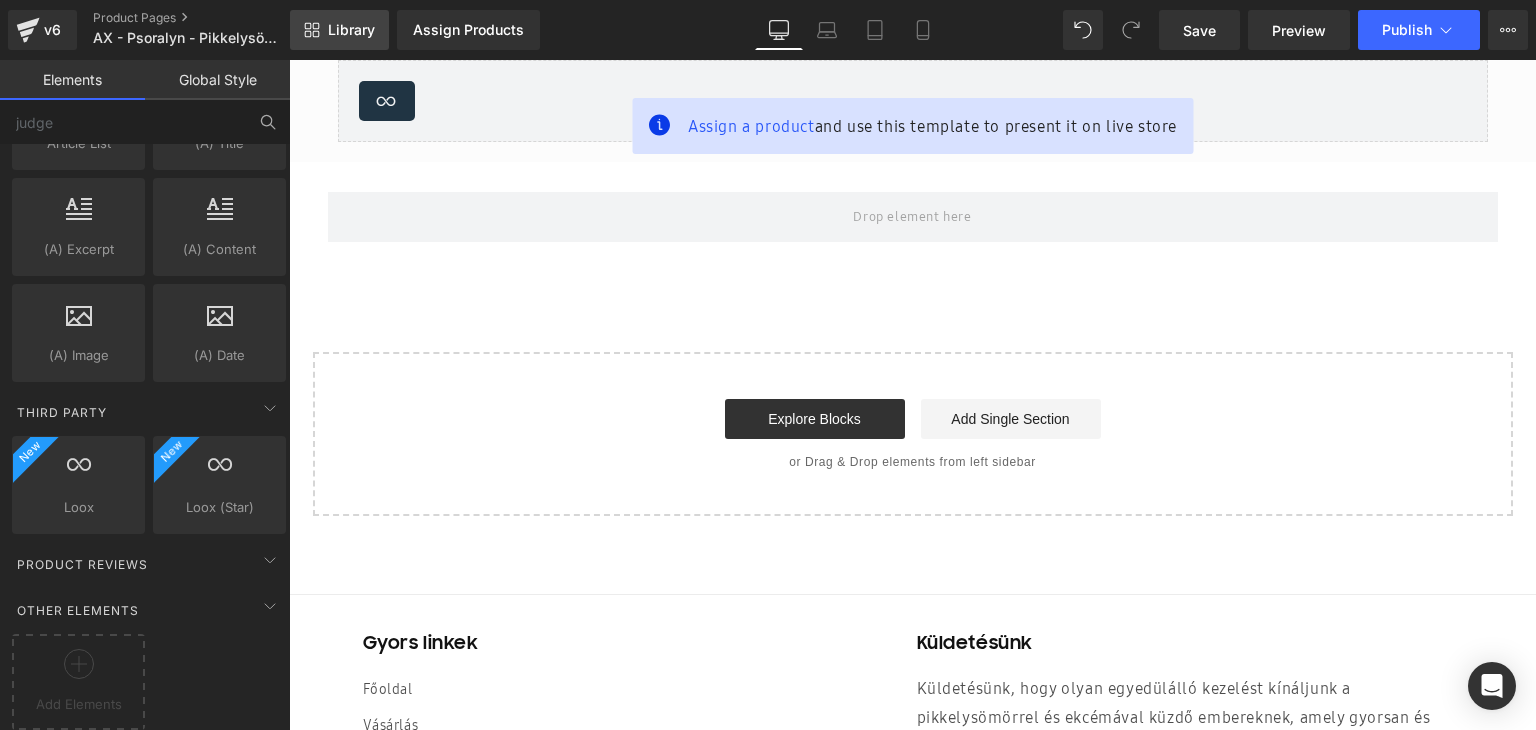 click on "Library" at bounding box center [351, 30] 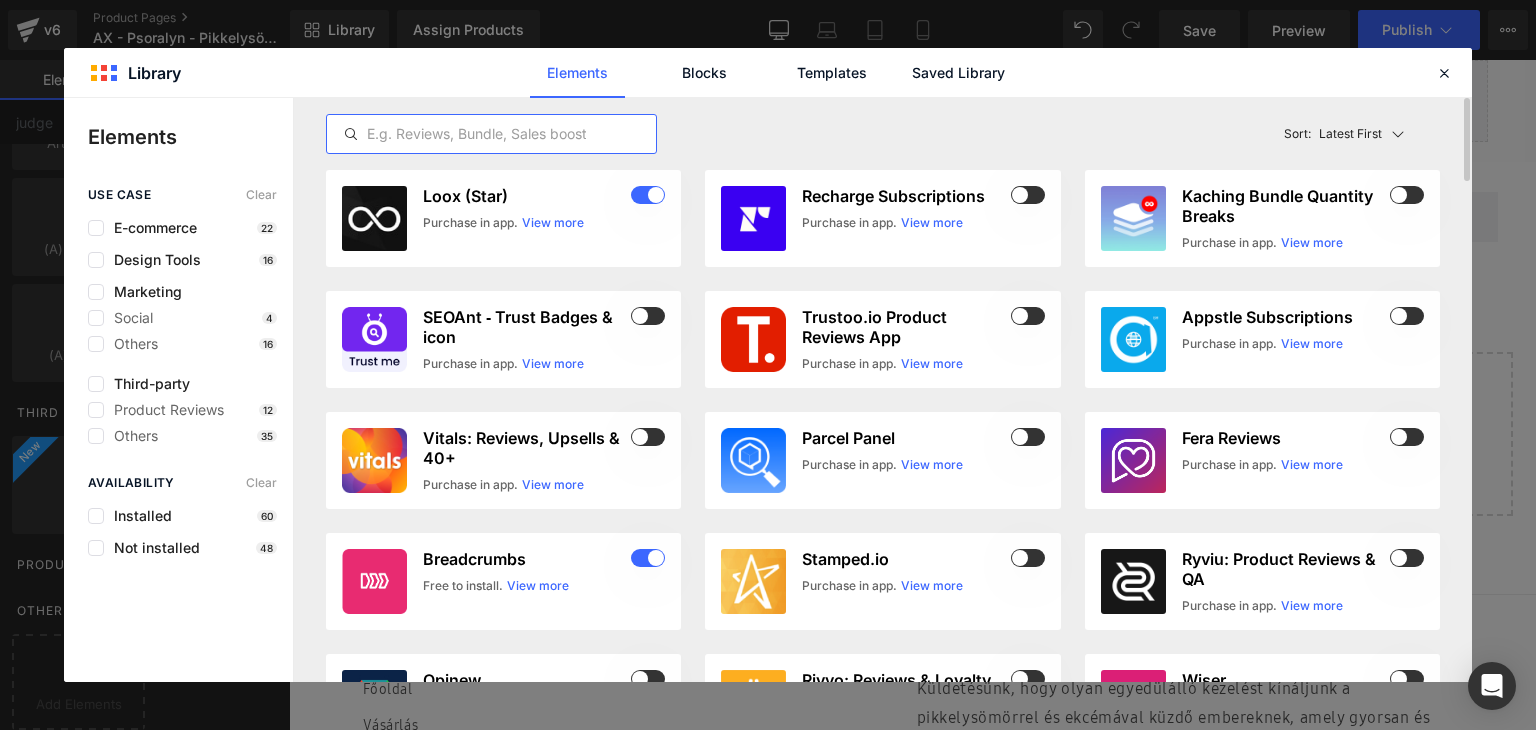 click at bounding box center [491, 134] 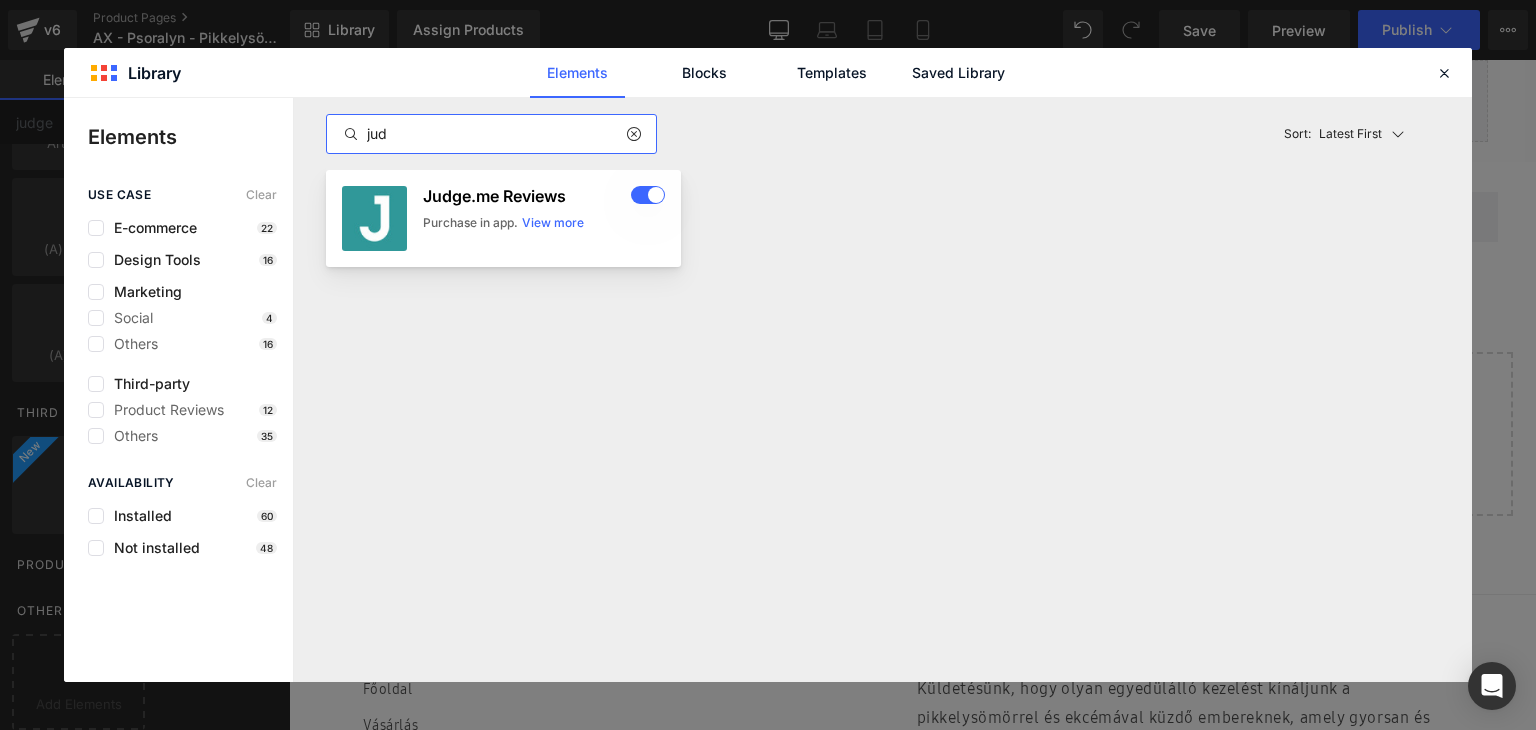 type on "jud" 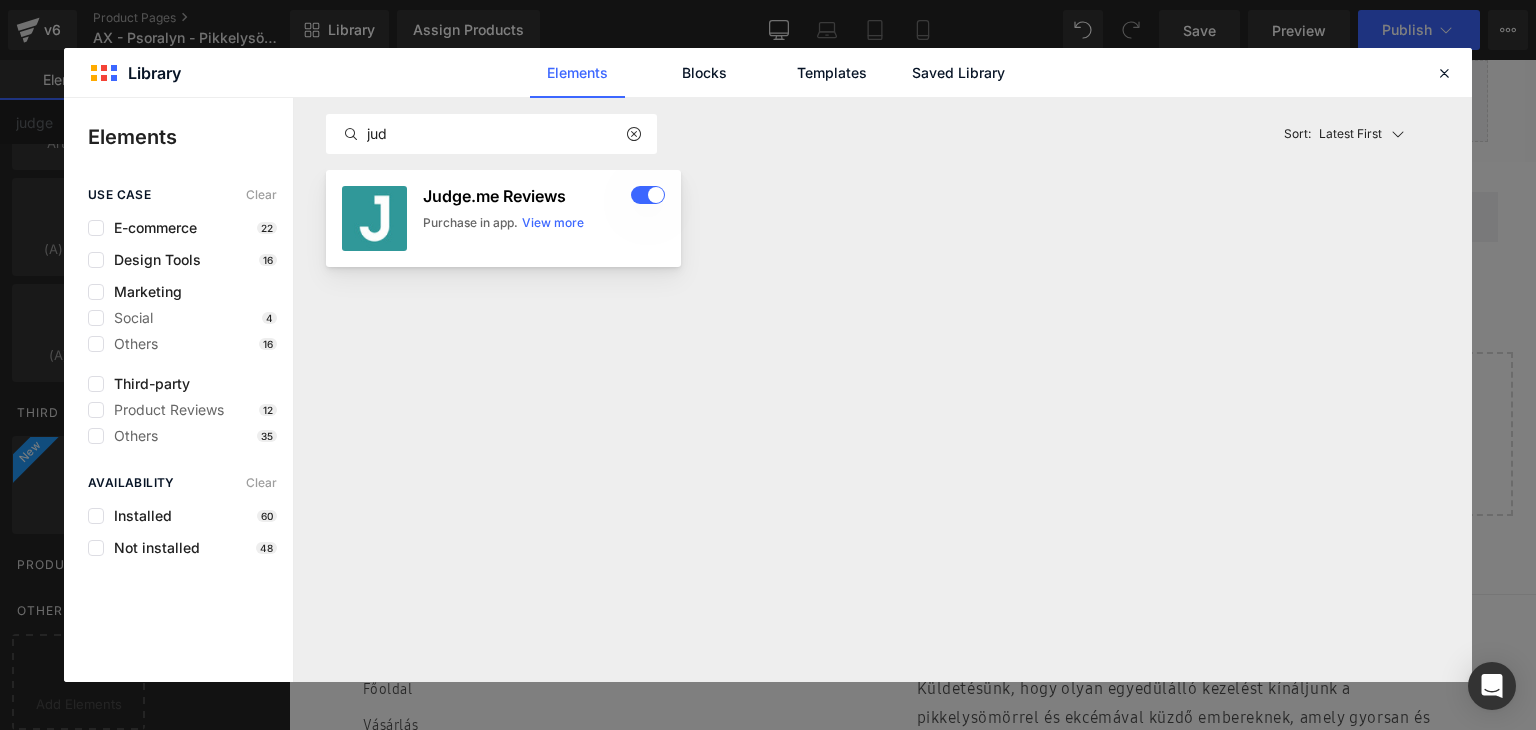 click on "Judge.me Reviews" 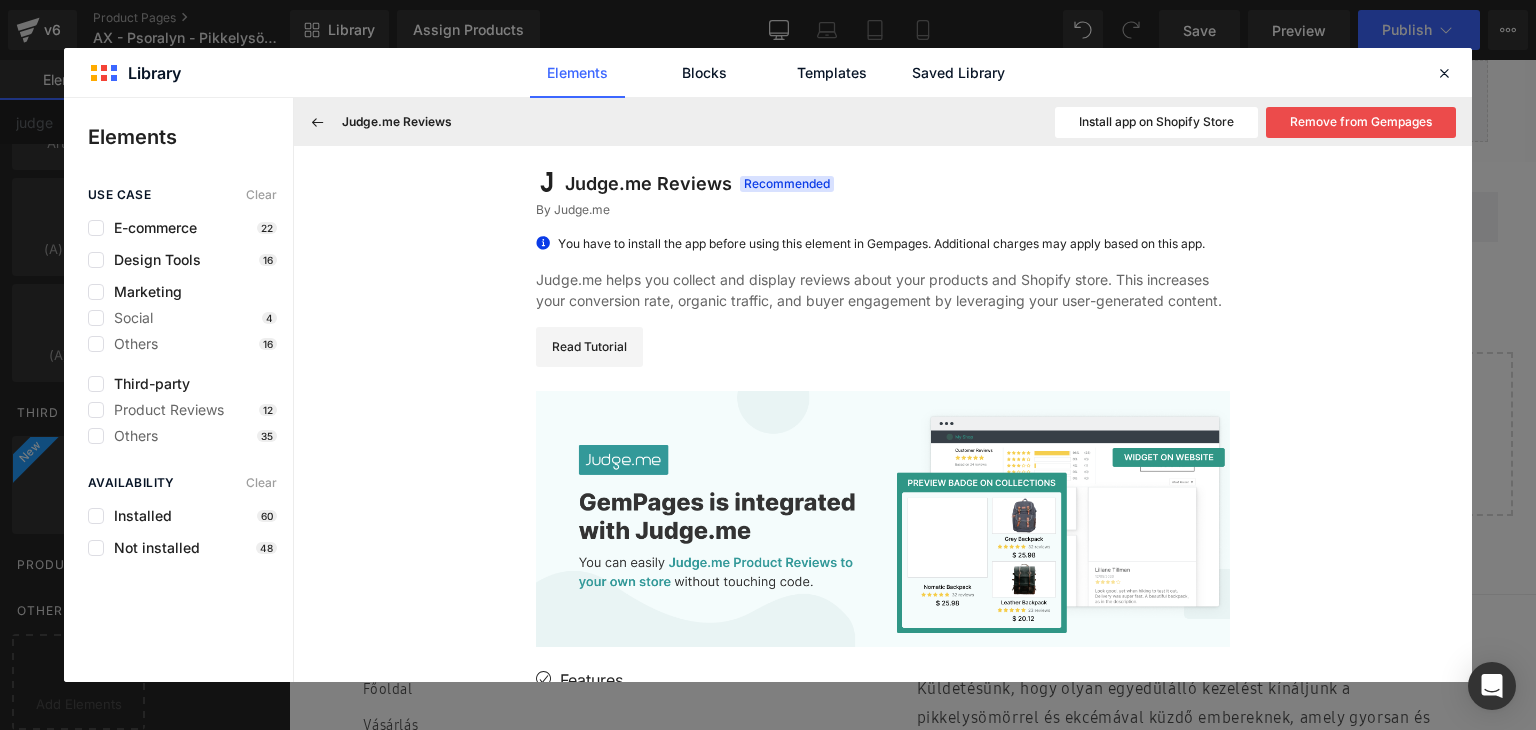 click on "Remove from Gempages" 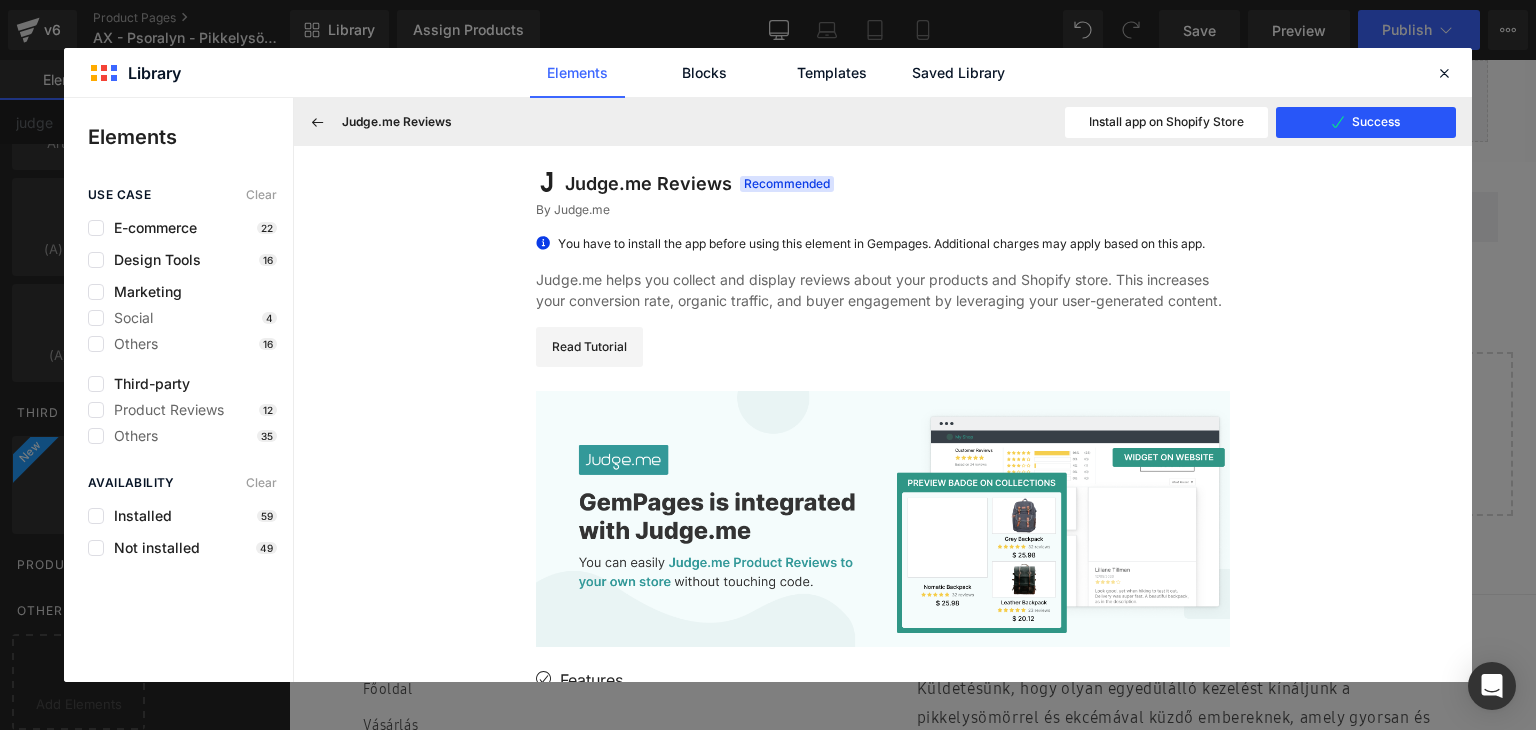 click on "Success" at bounding box center (1366, 122) 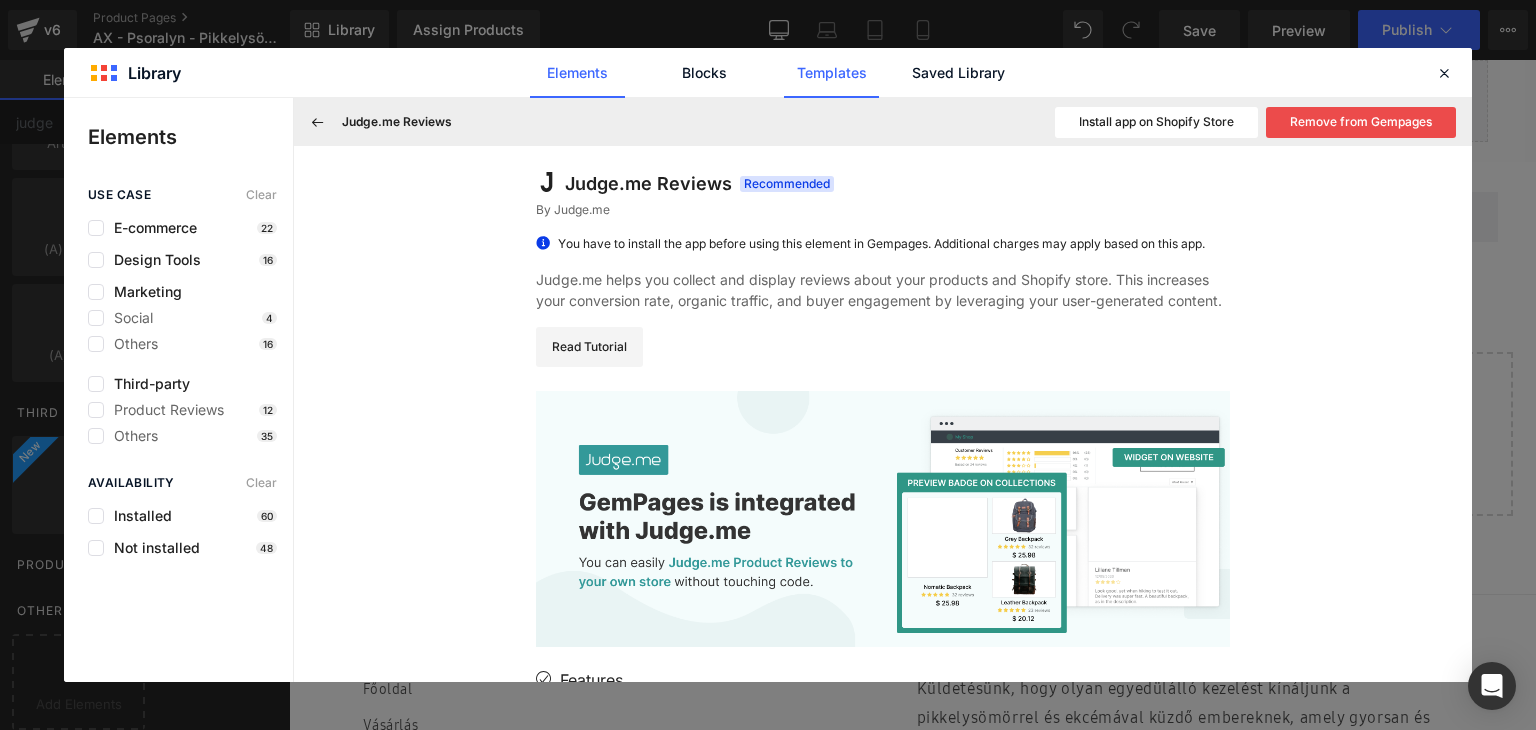 click on "Templates" 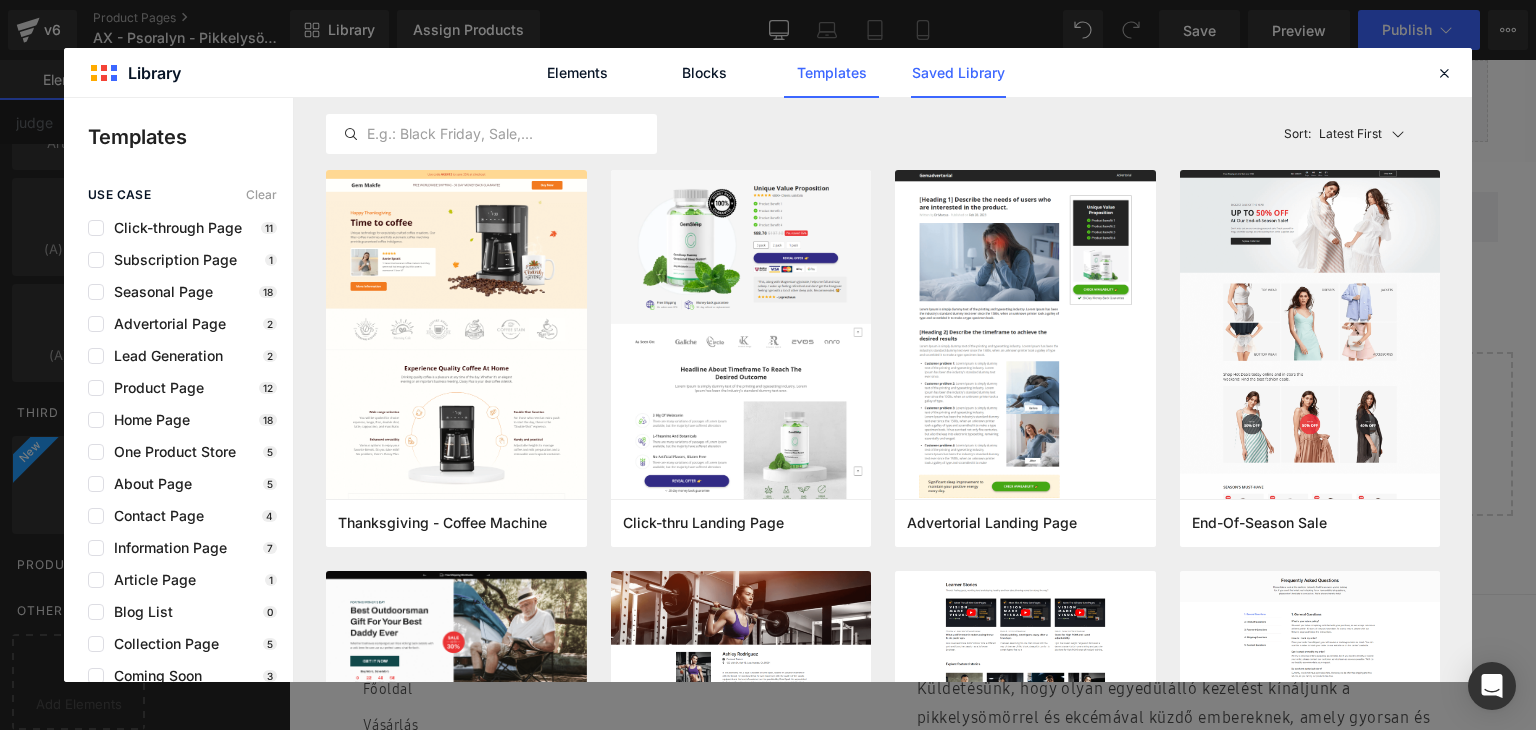 click on "Saved Library" 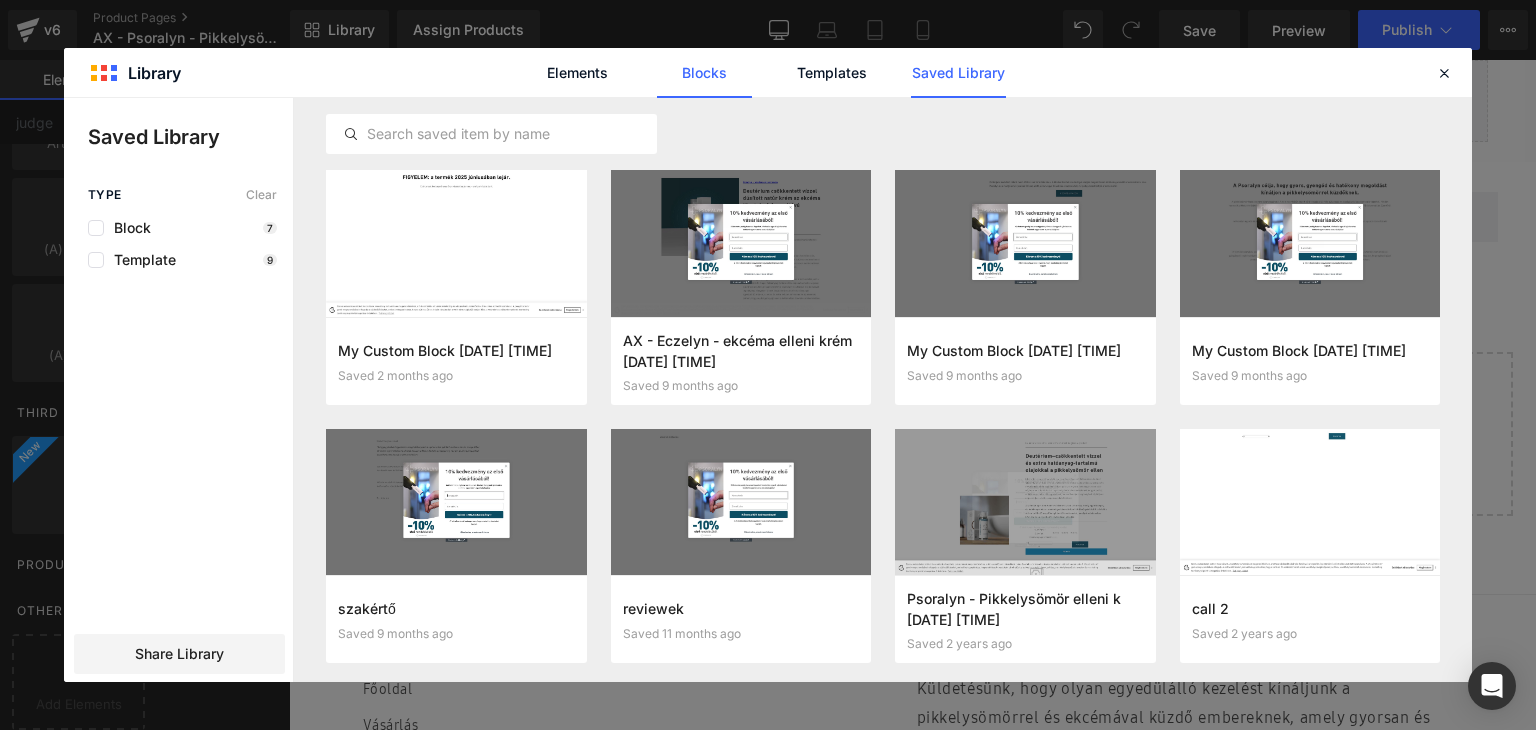 click on "Blocks" 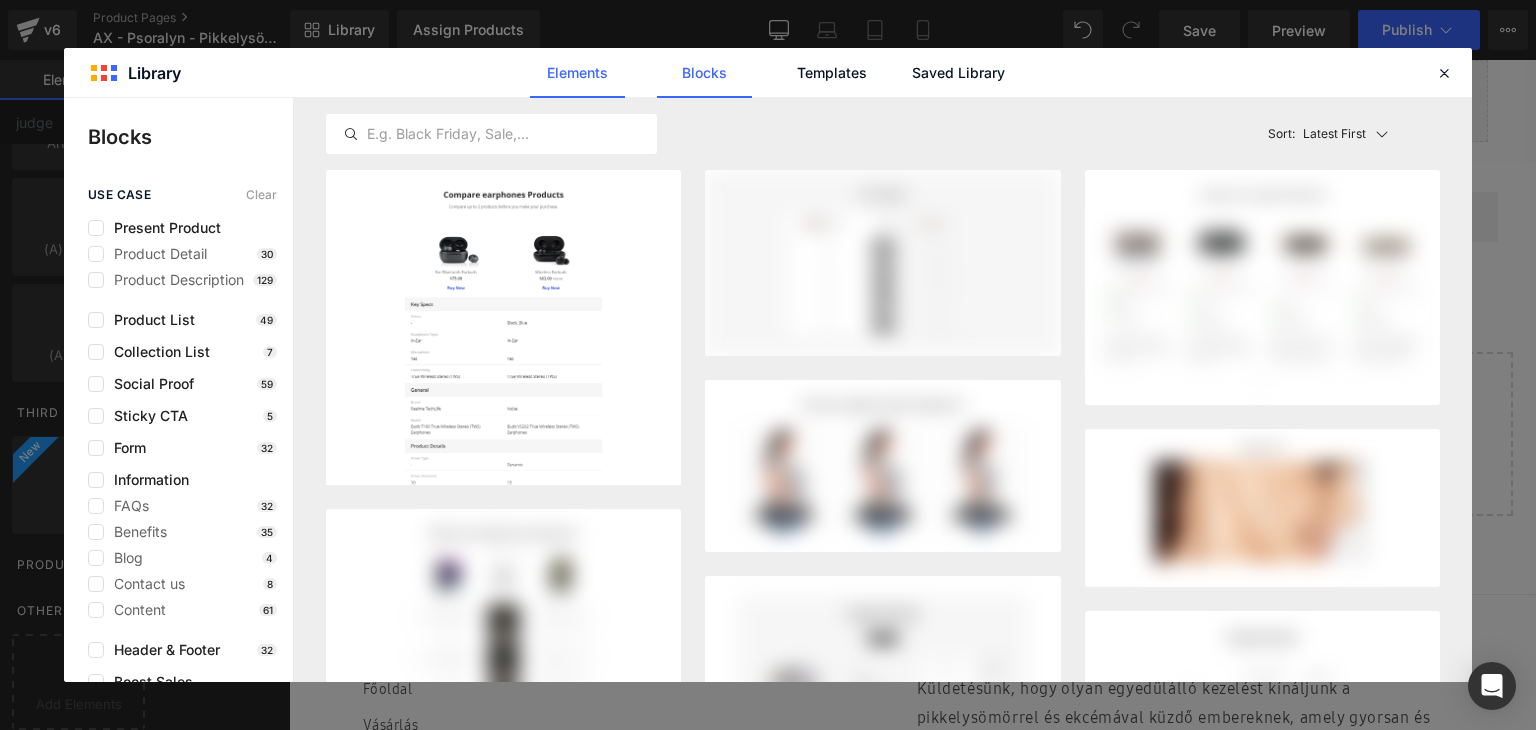 click on "Elements" 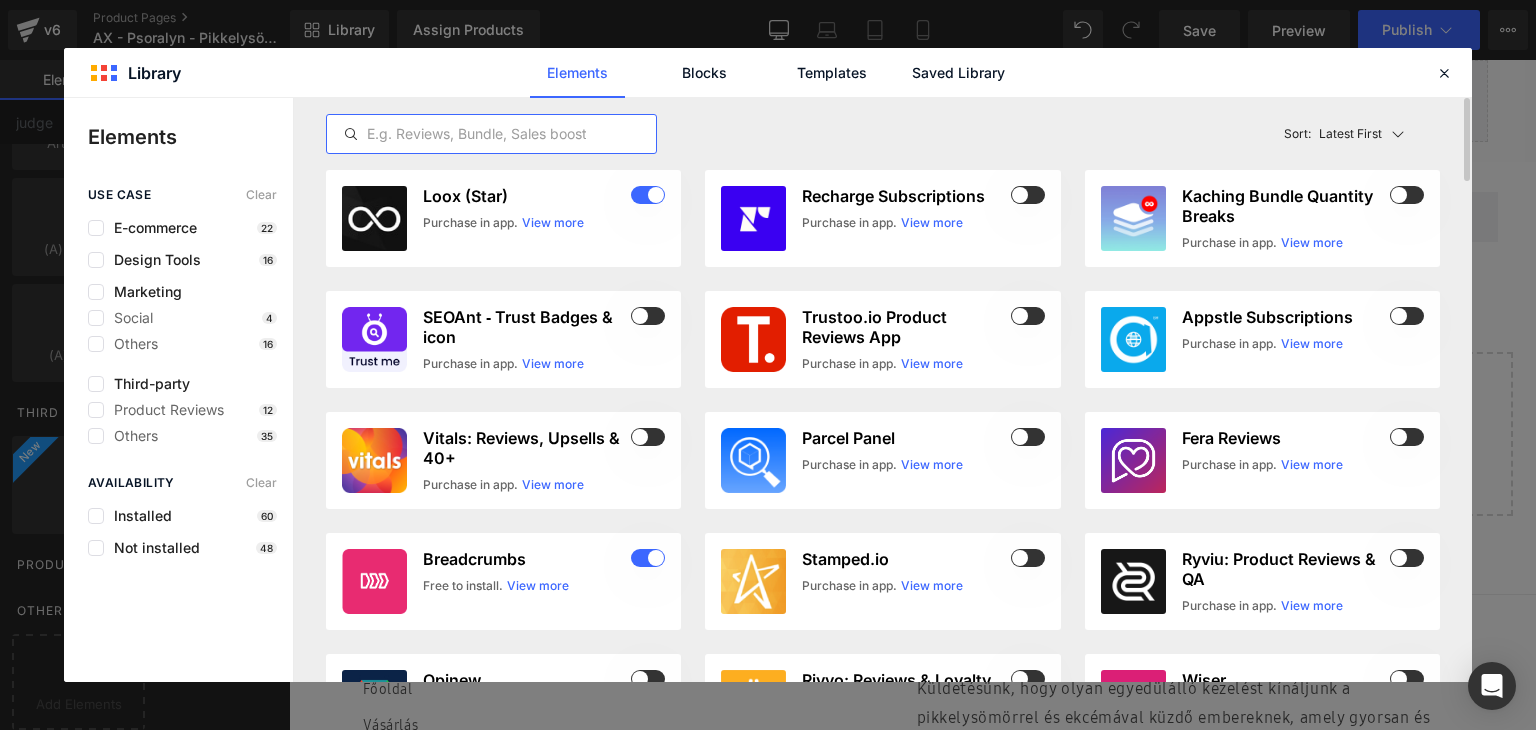 click at bounding box center (491, 134) 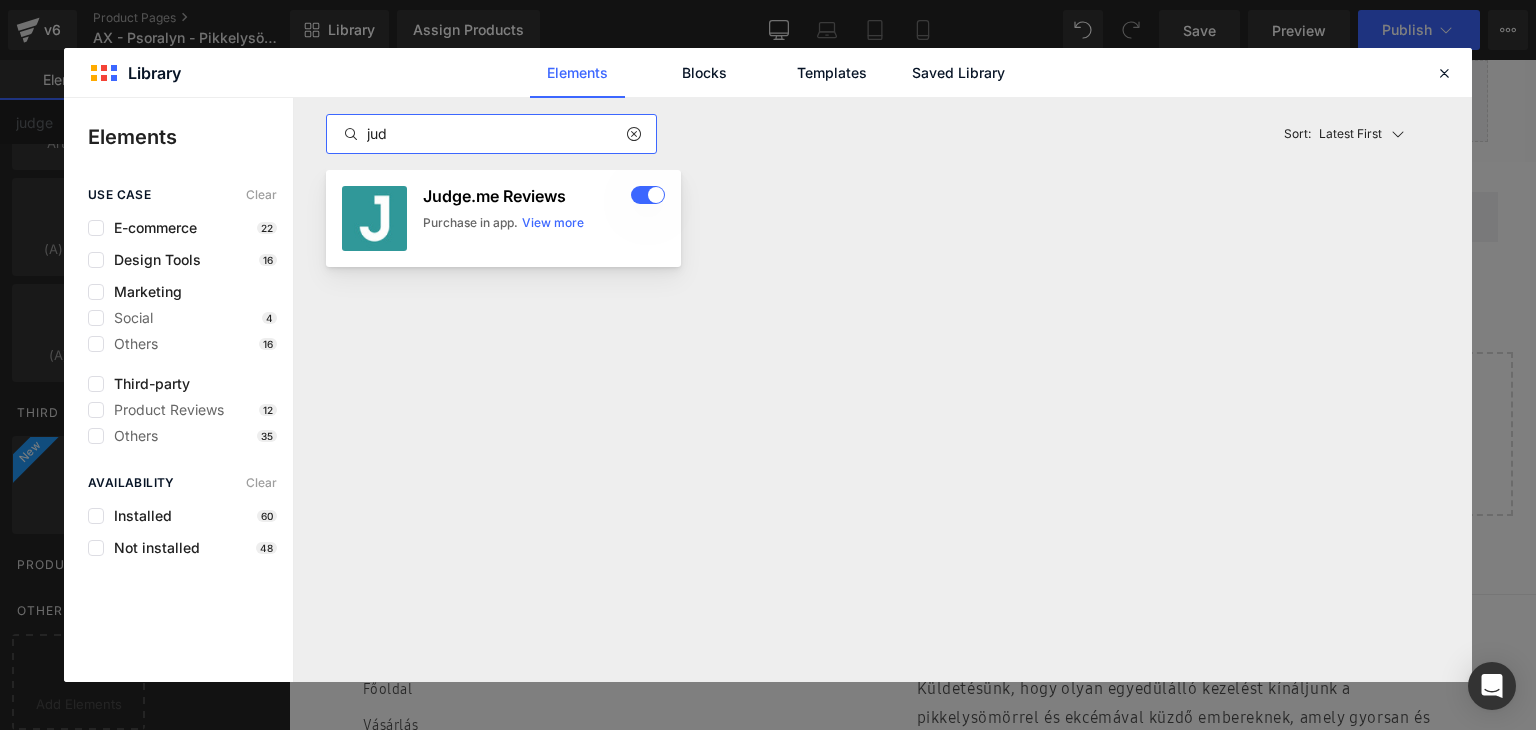 type on "jud" 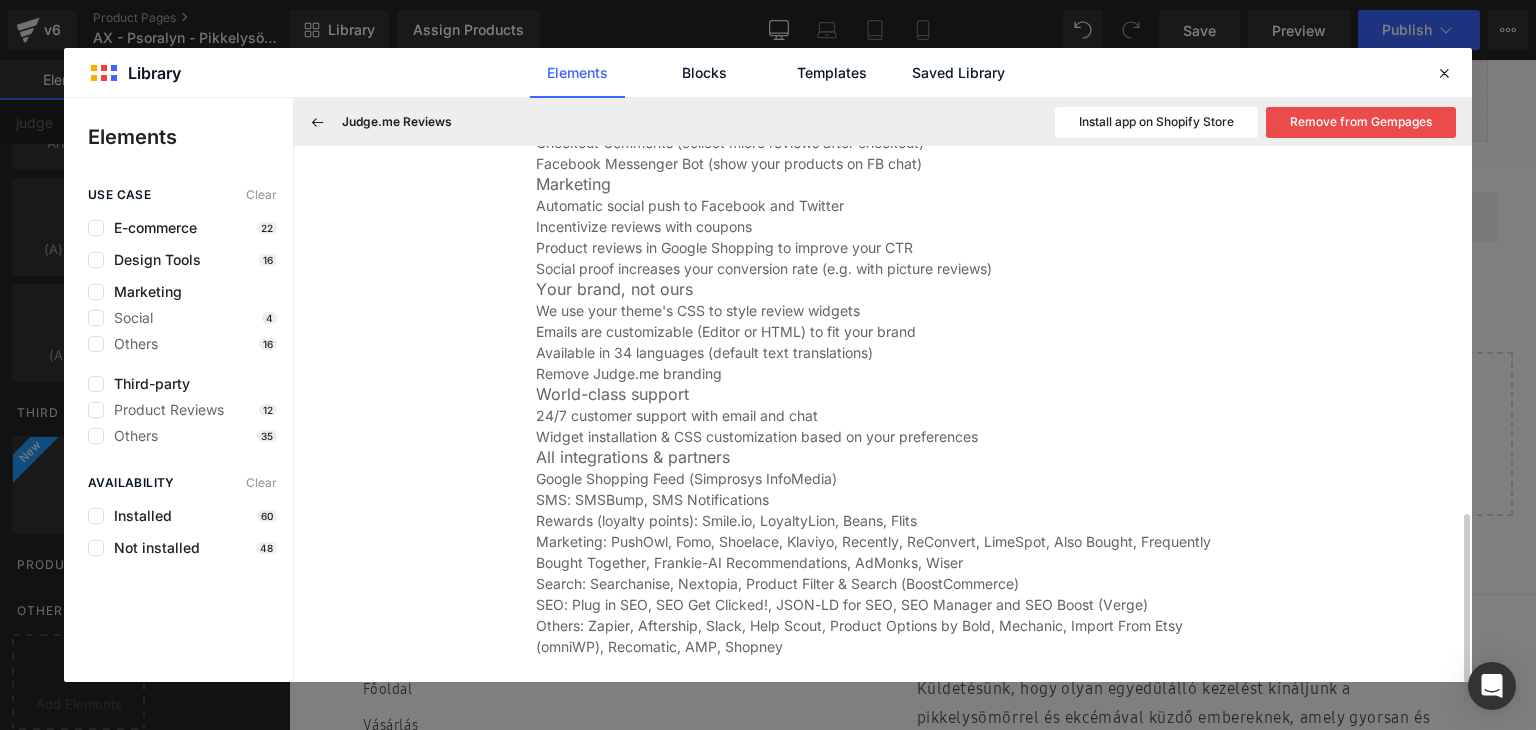 scroll, scrollTop: 567, scrollLeft: 0, axis: vertical 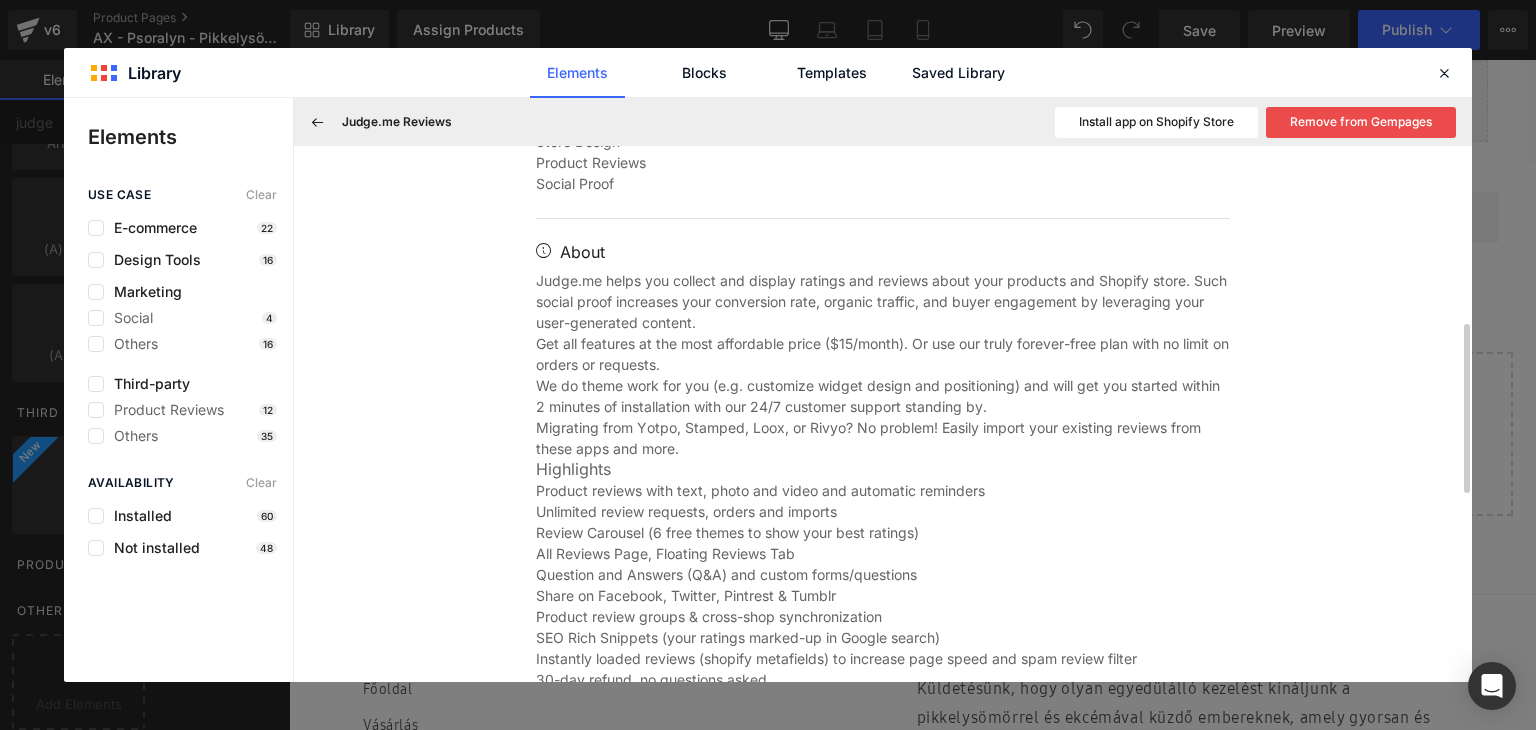 click on "Elements Blocks Templates Saved Library" at bounding box center (768, 72) 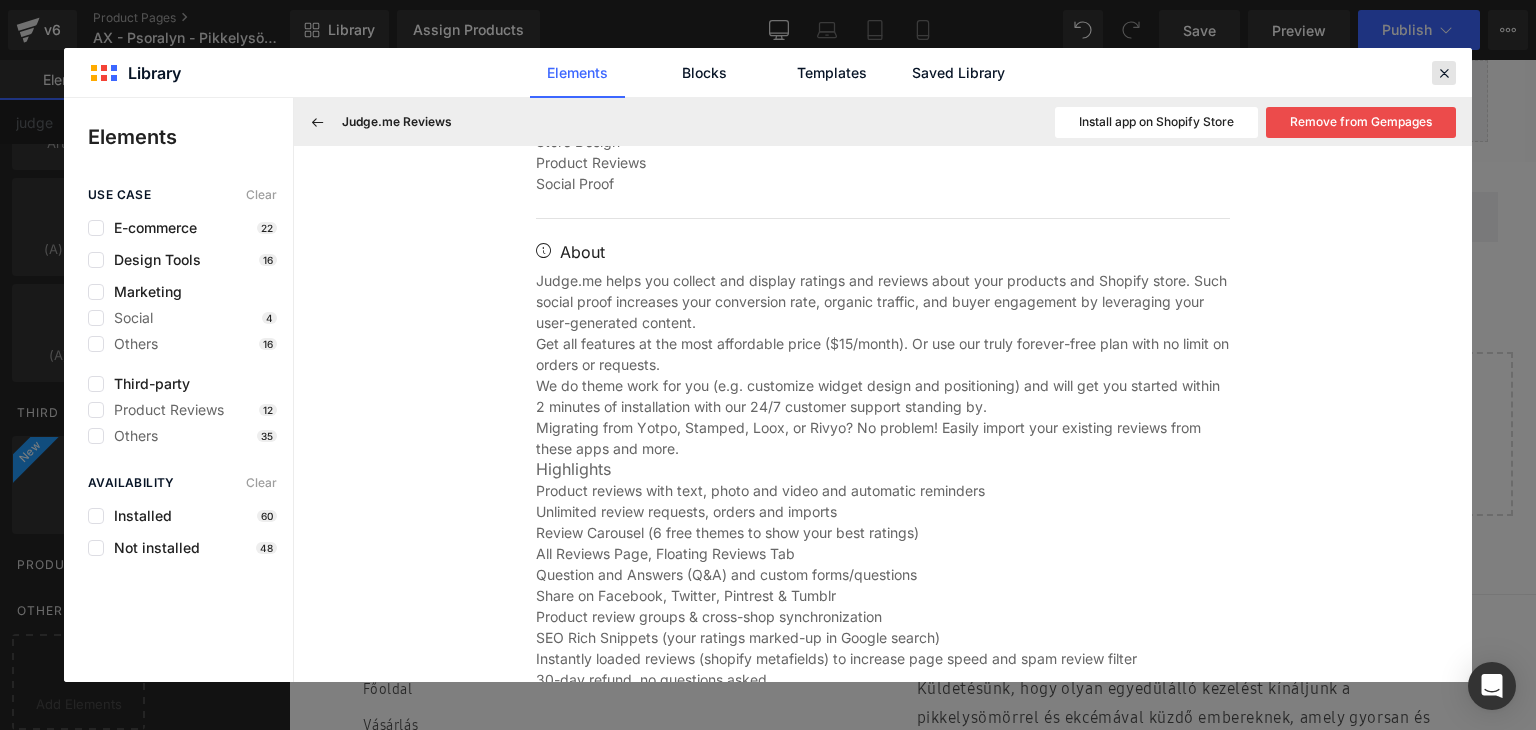 click at bounding box center (1444, 73) 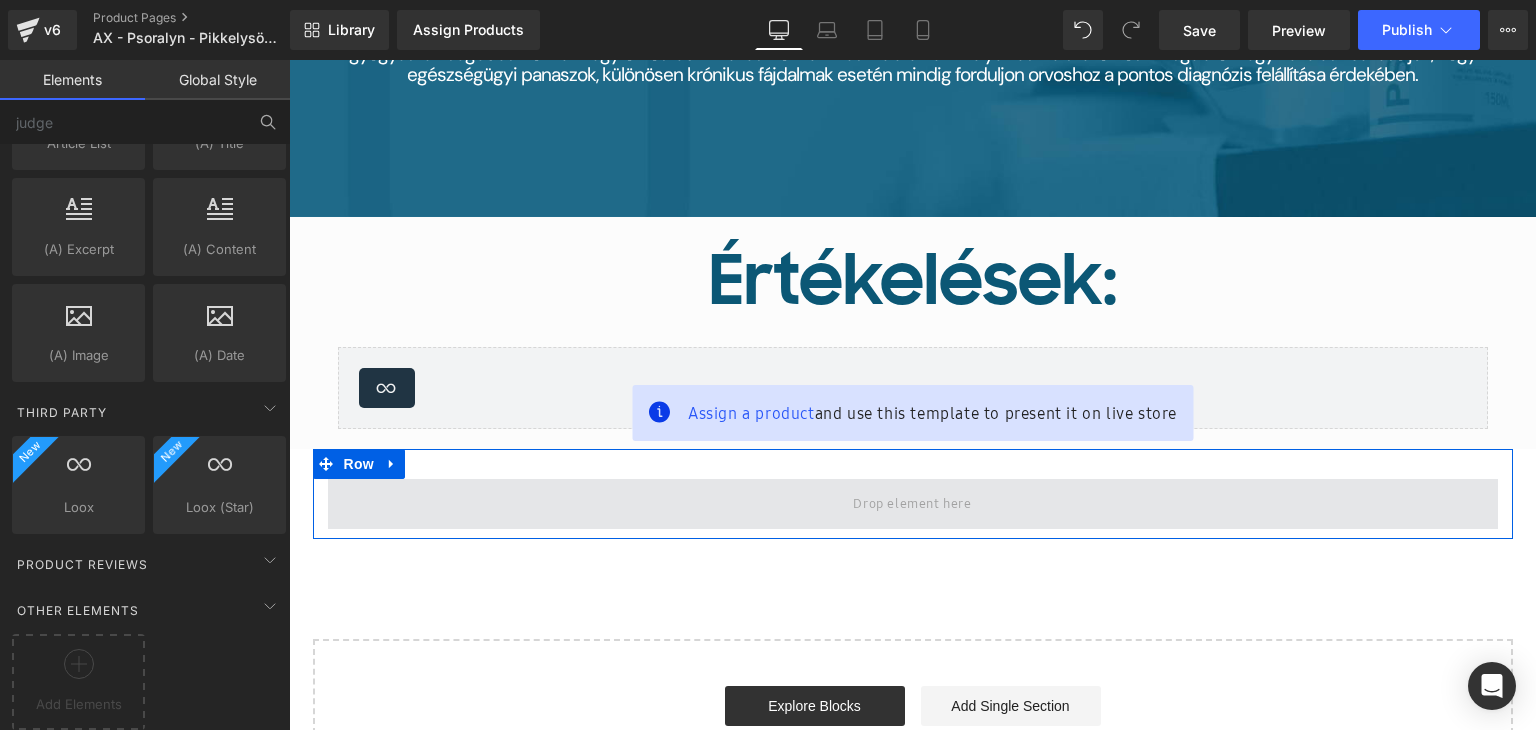 scroll, scrollTop: 5501, scrollLeft: 0, axis: vertical 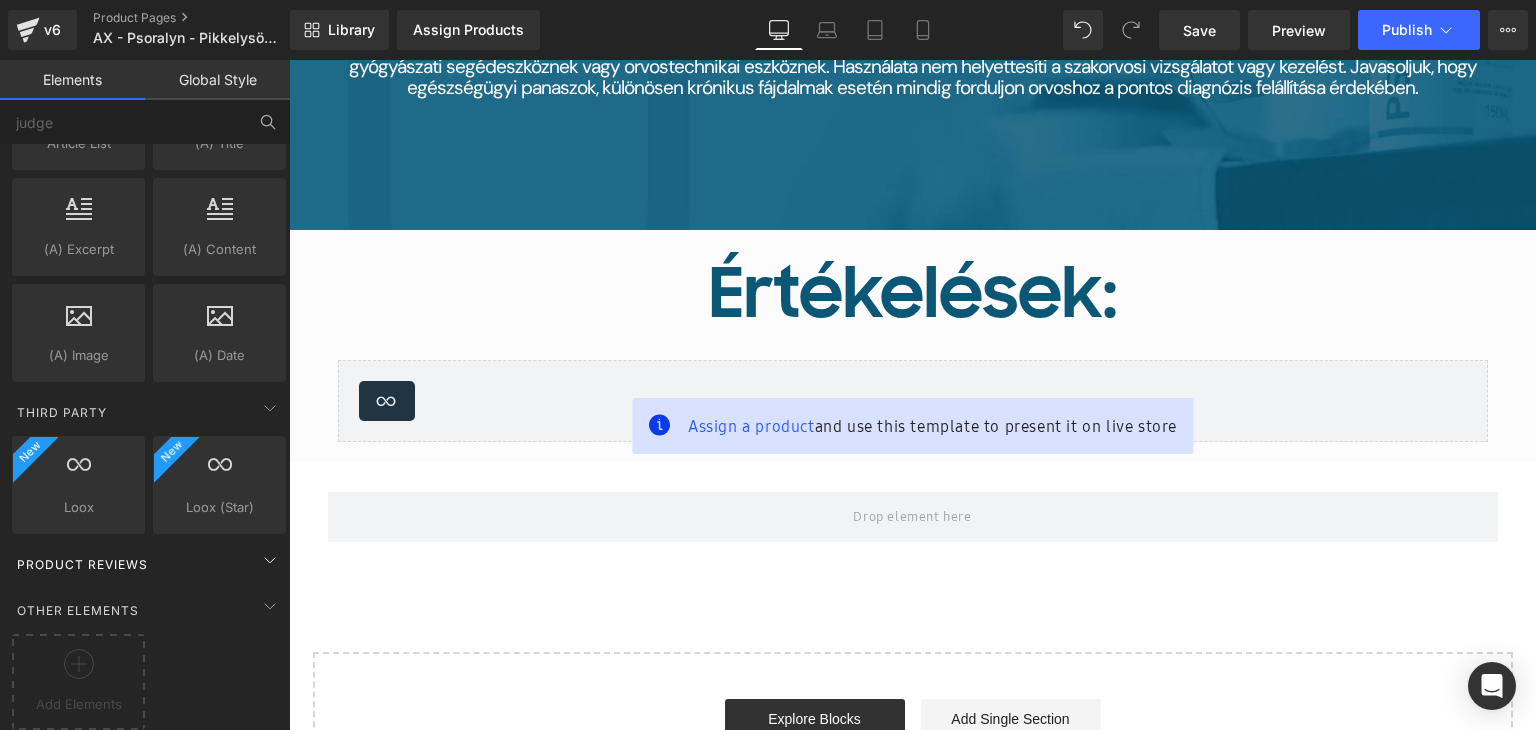 click on "Product Reviews" at bounding box center (149, 564) 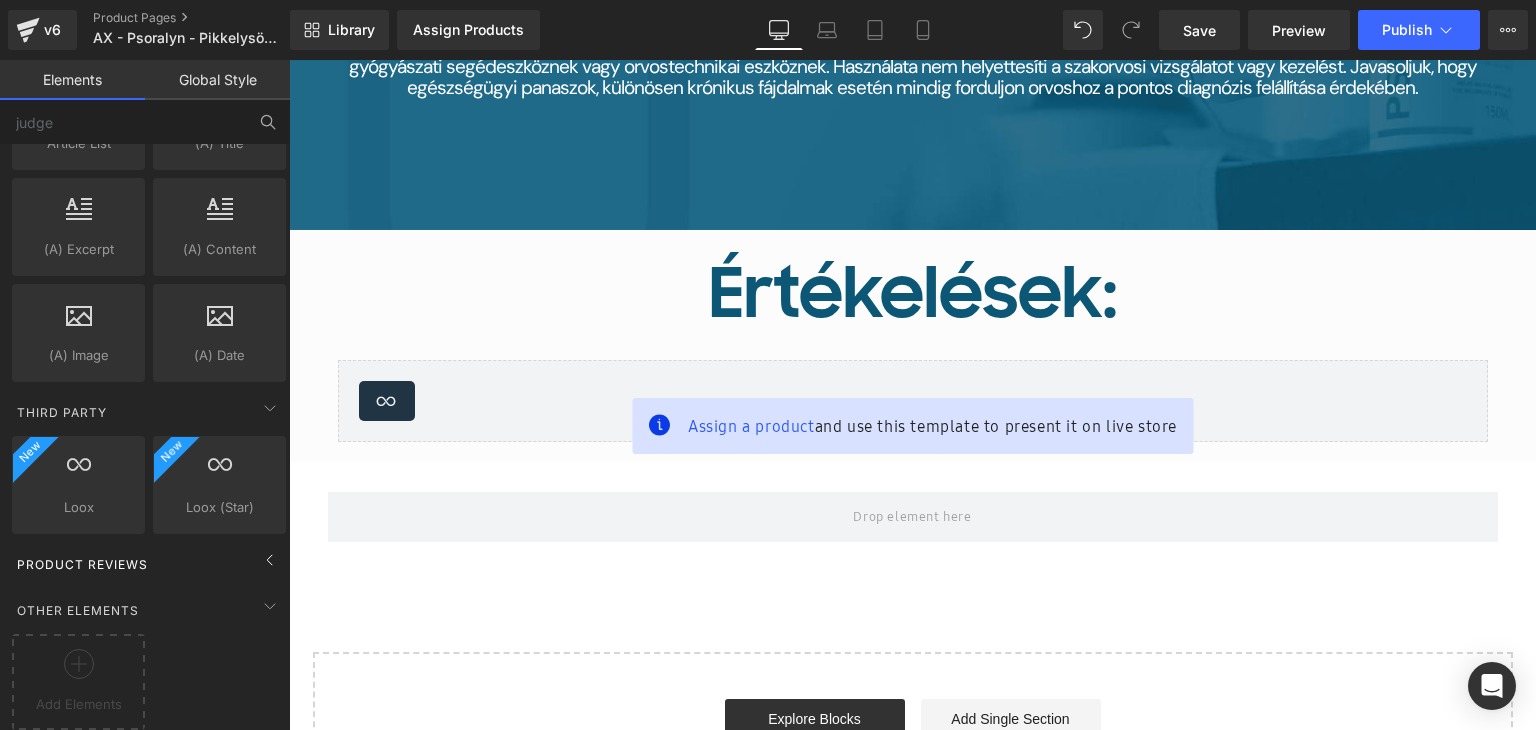 click on "Product Reviews" at bounding box center [149, 564] 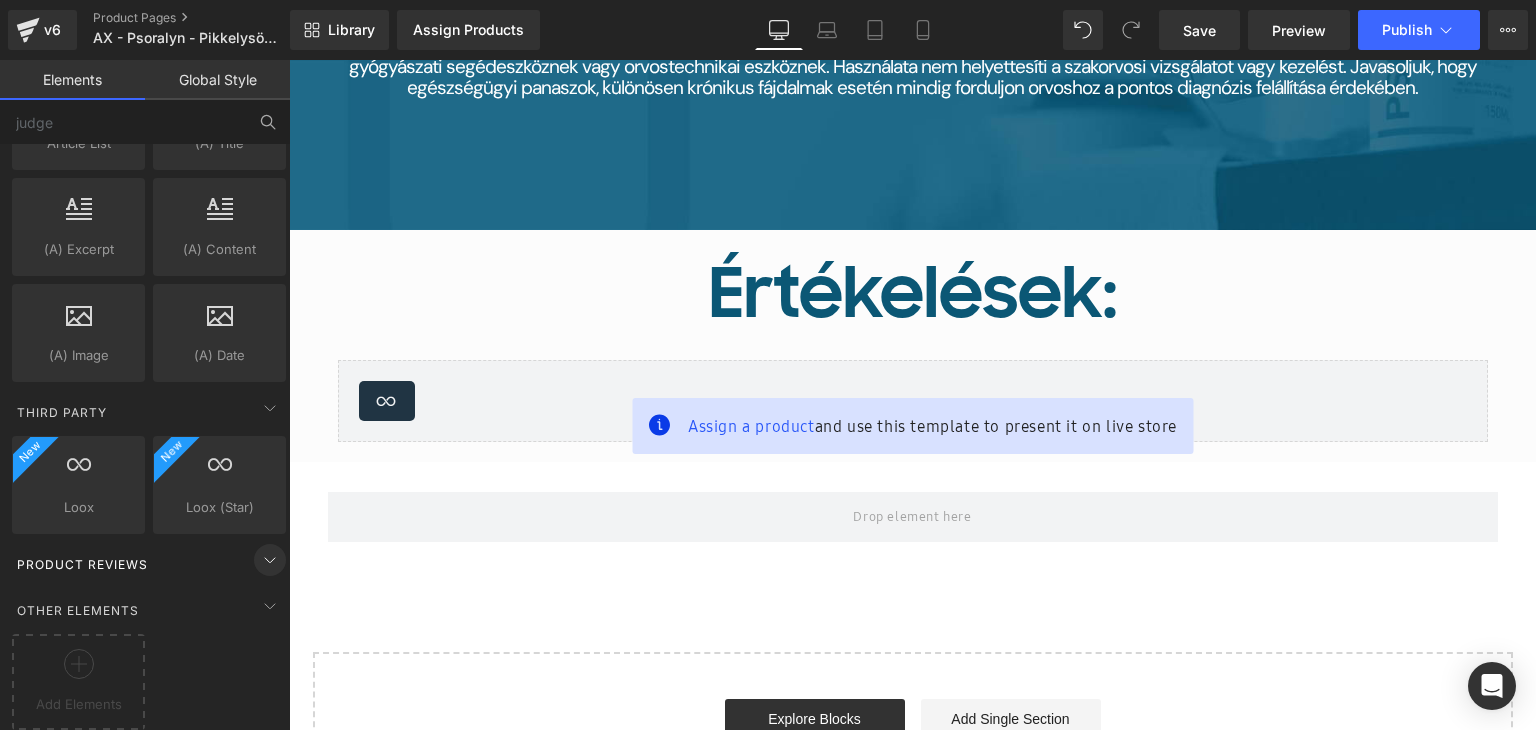 click 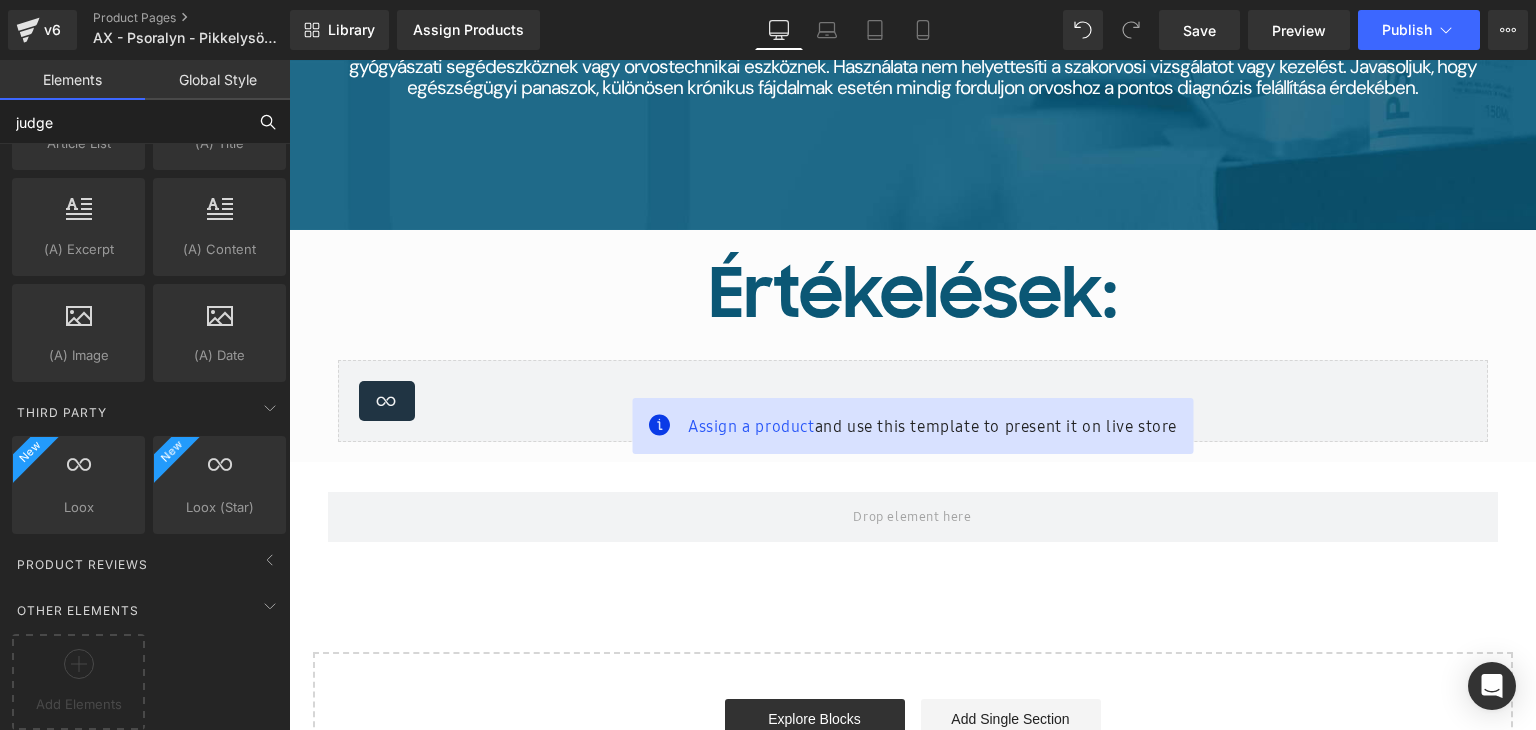 click on "judge" at bounding box center (123, 122) 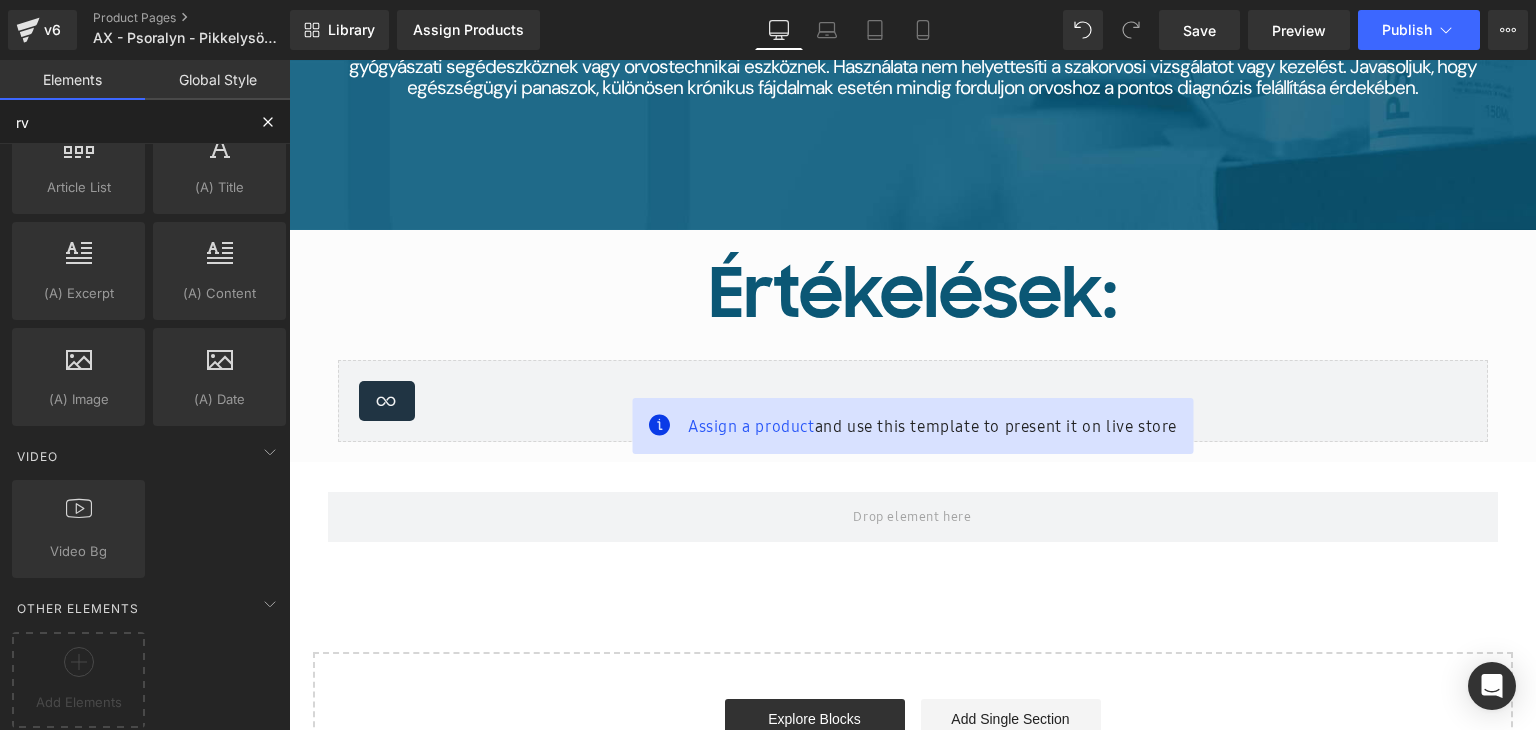 scroll, scrollTop: 0, scrollLeft: 0, axis: both 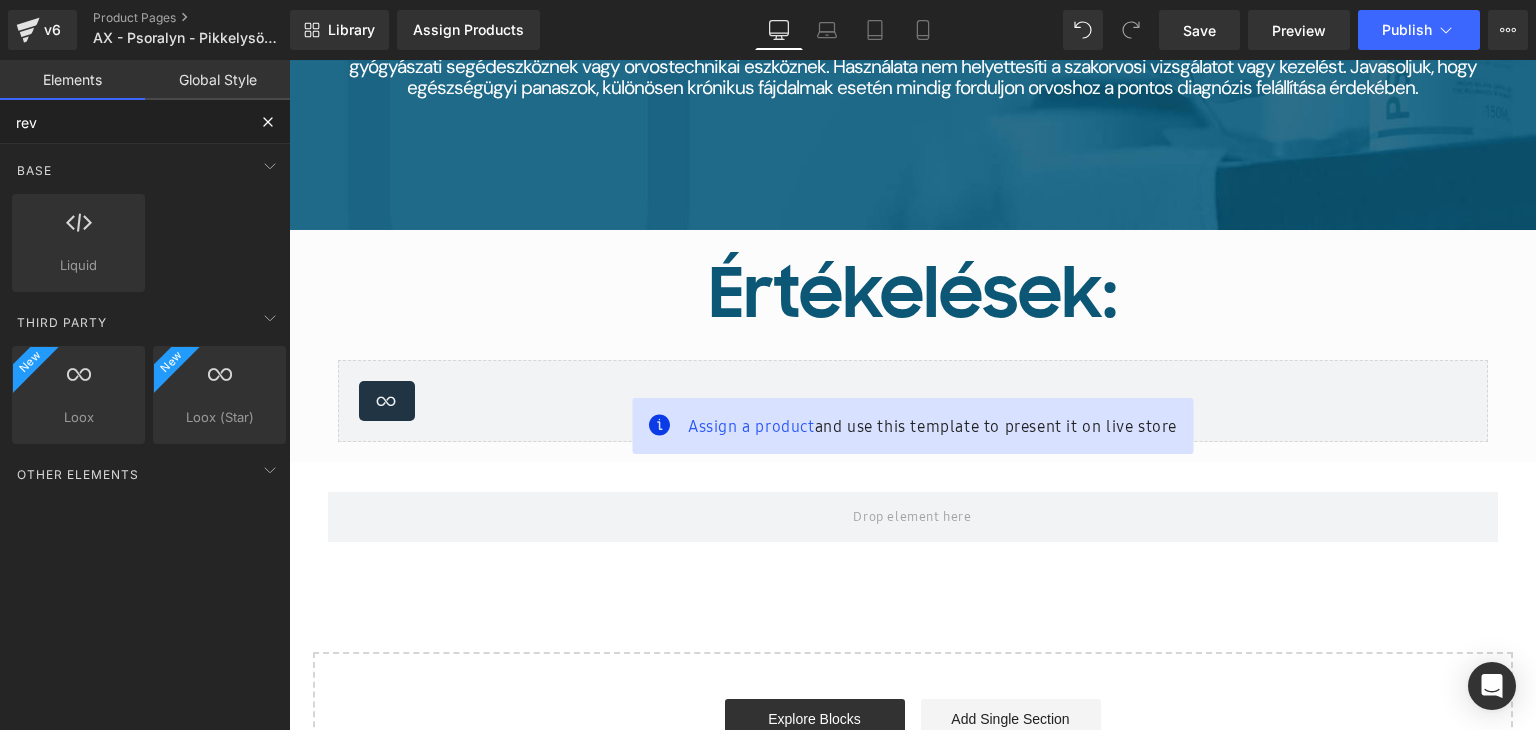 type on "rev" 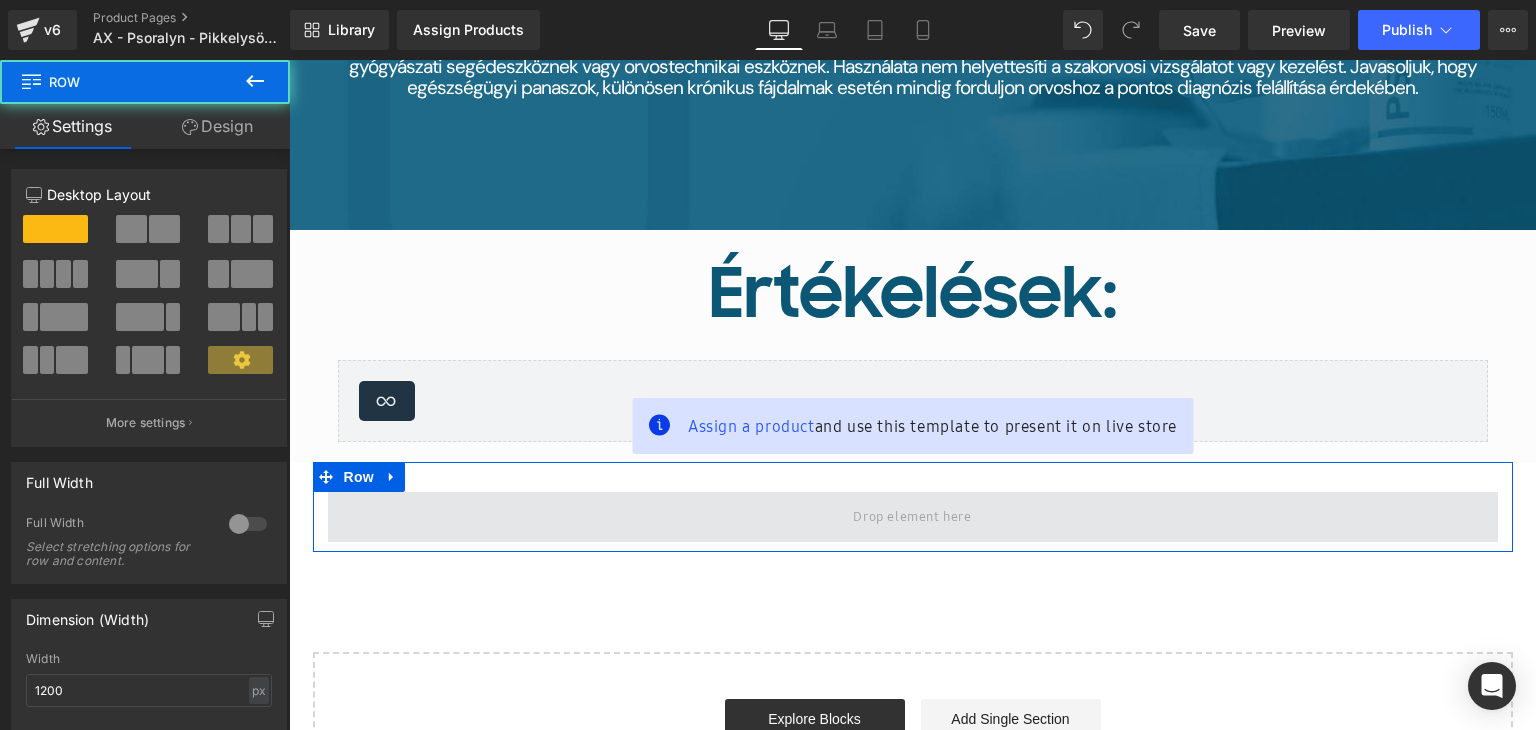 click at bounding box center (913, 517) 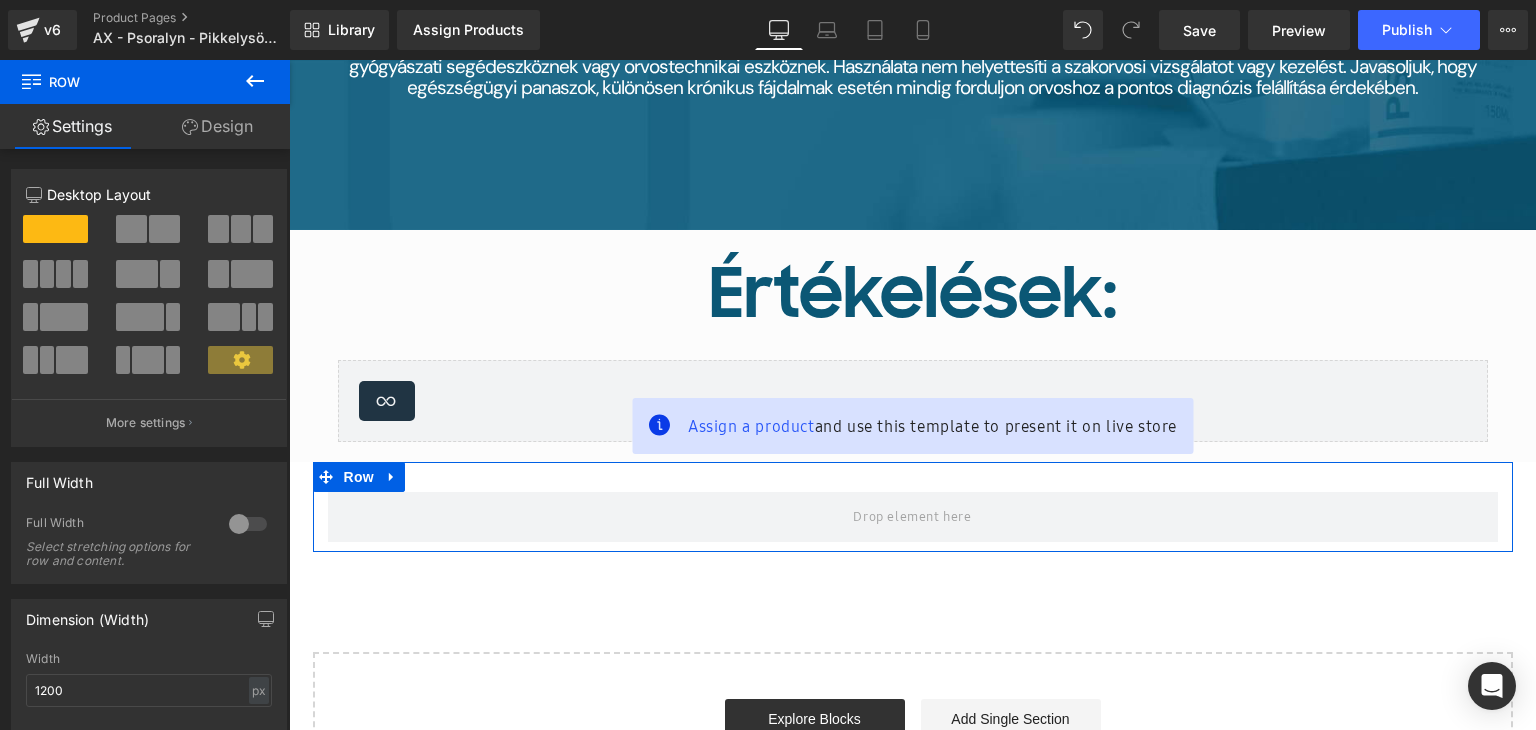 click on "Settings" at bounding box center [72, 126] 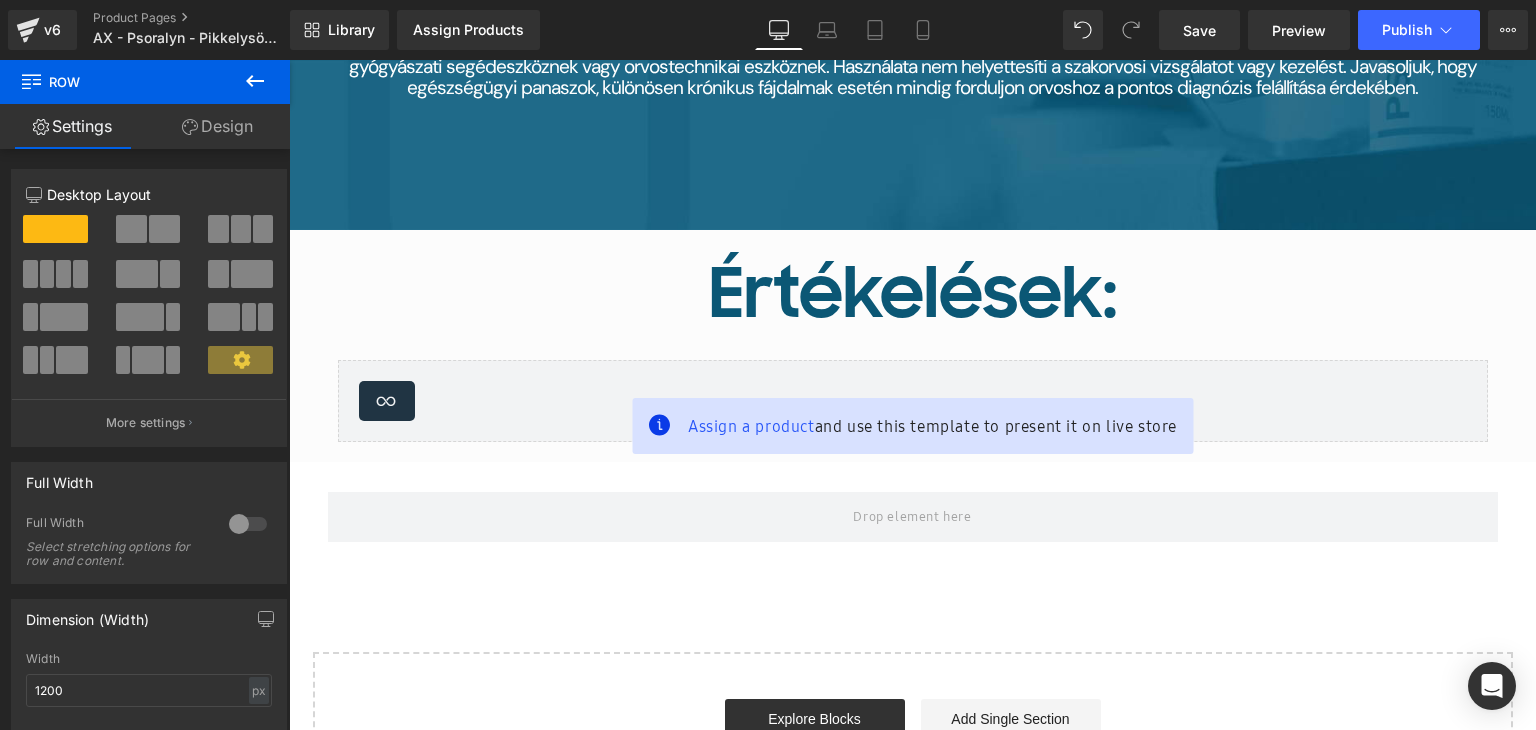 click 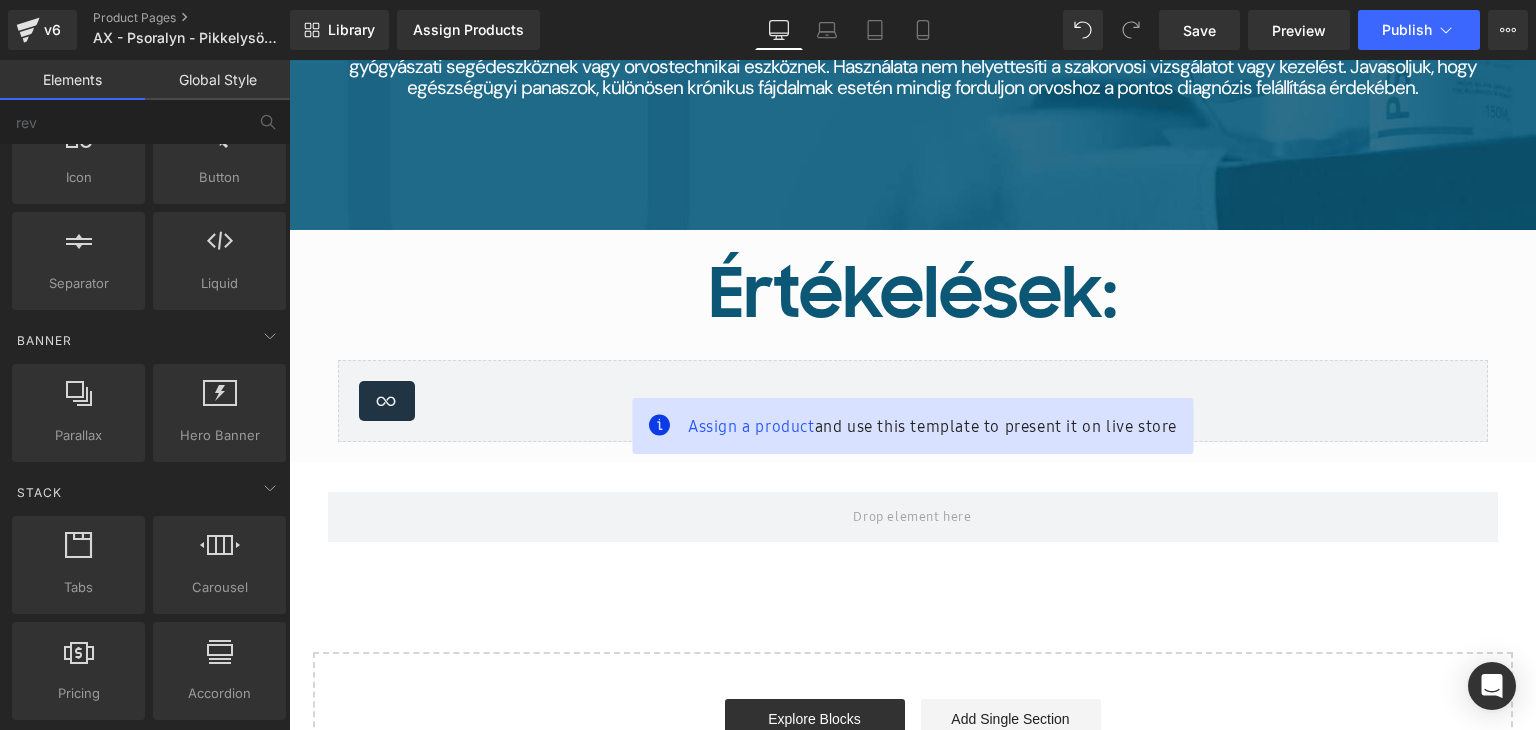 scroll, scrollTop: 0, scrollLeft: 0, axis: both 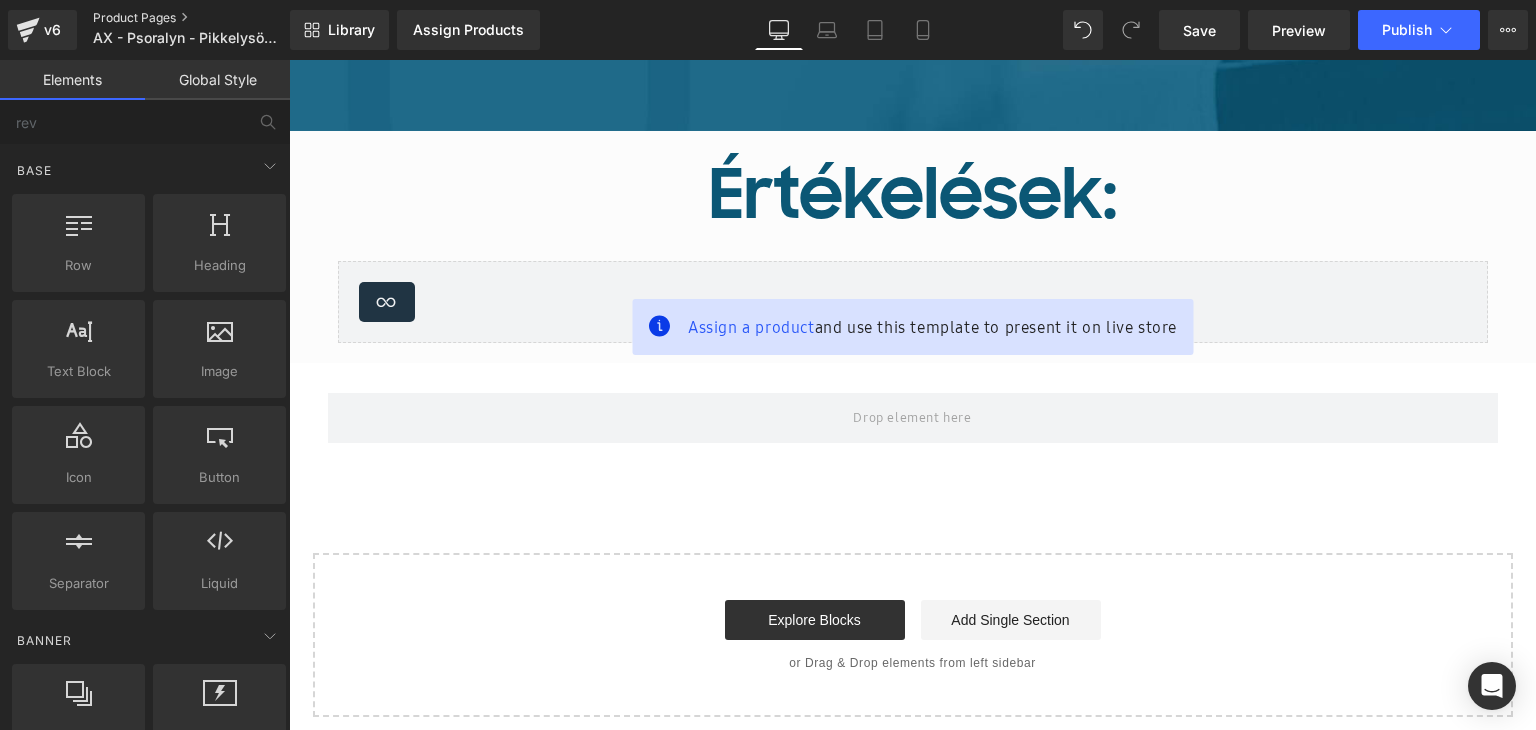 click on "Product Pages" at bounding box center [208, 18] 